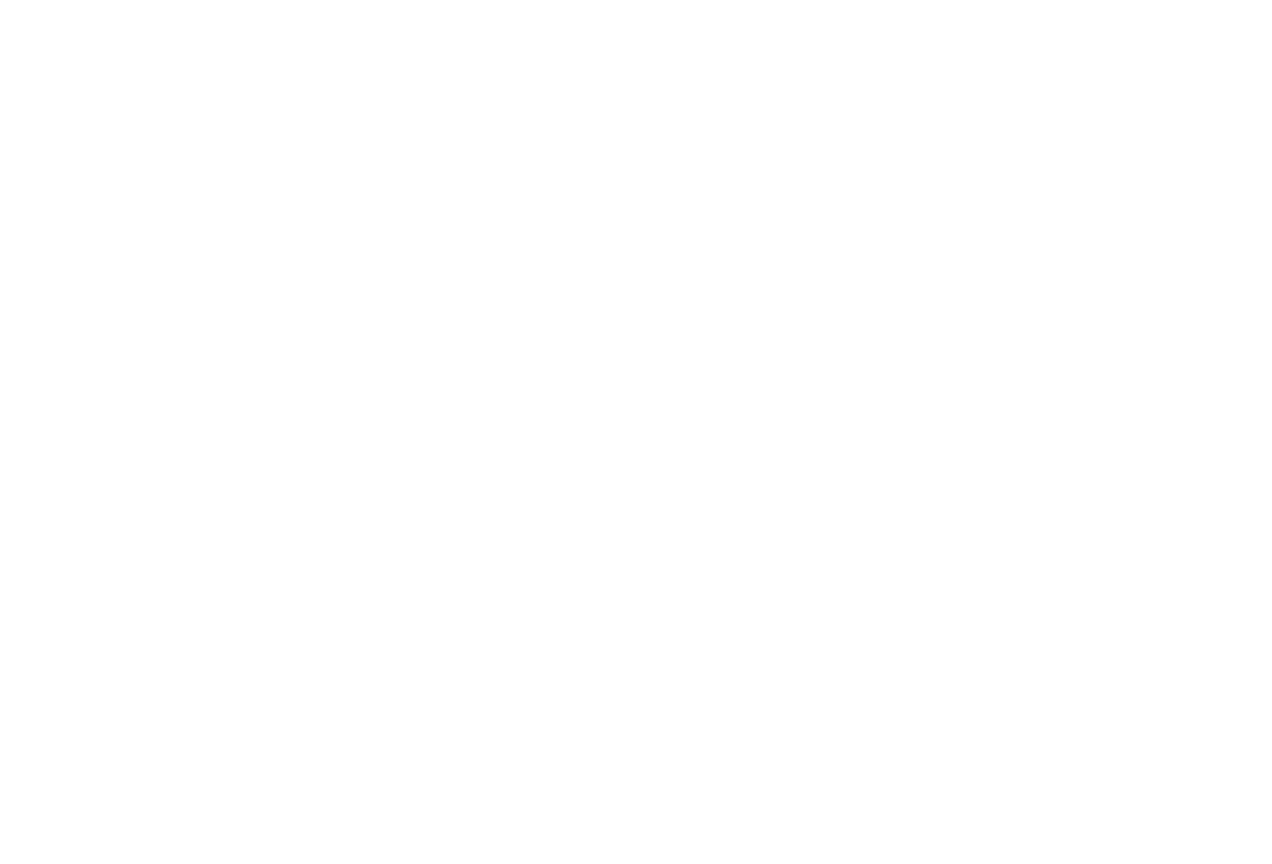 scroll, scrollTop: 0, scrollLeft: 0, axis: both 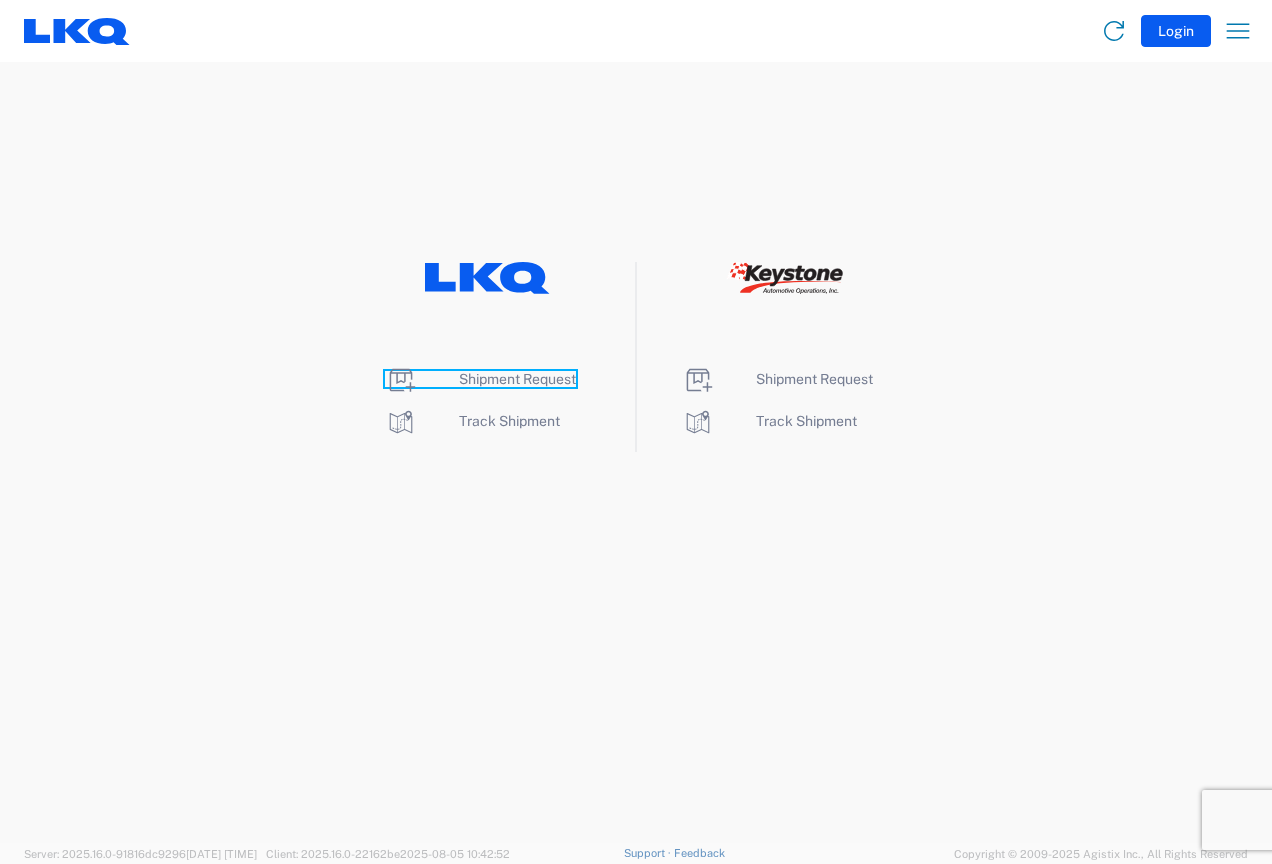 click on "Shipment Request" 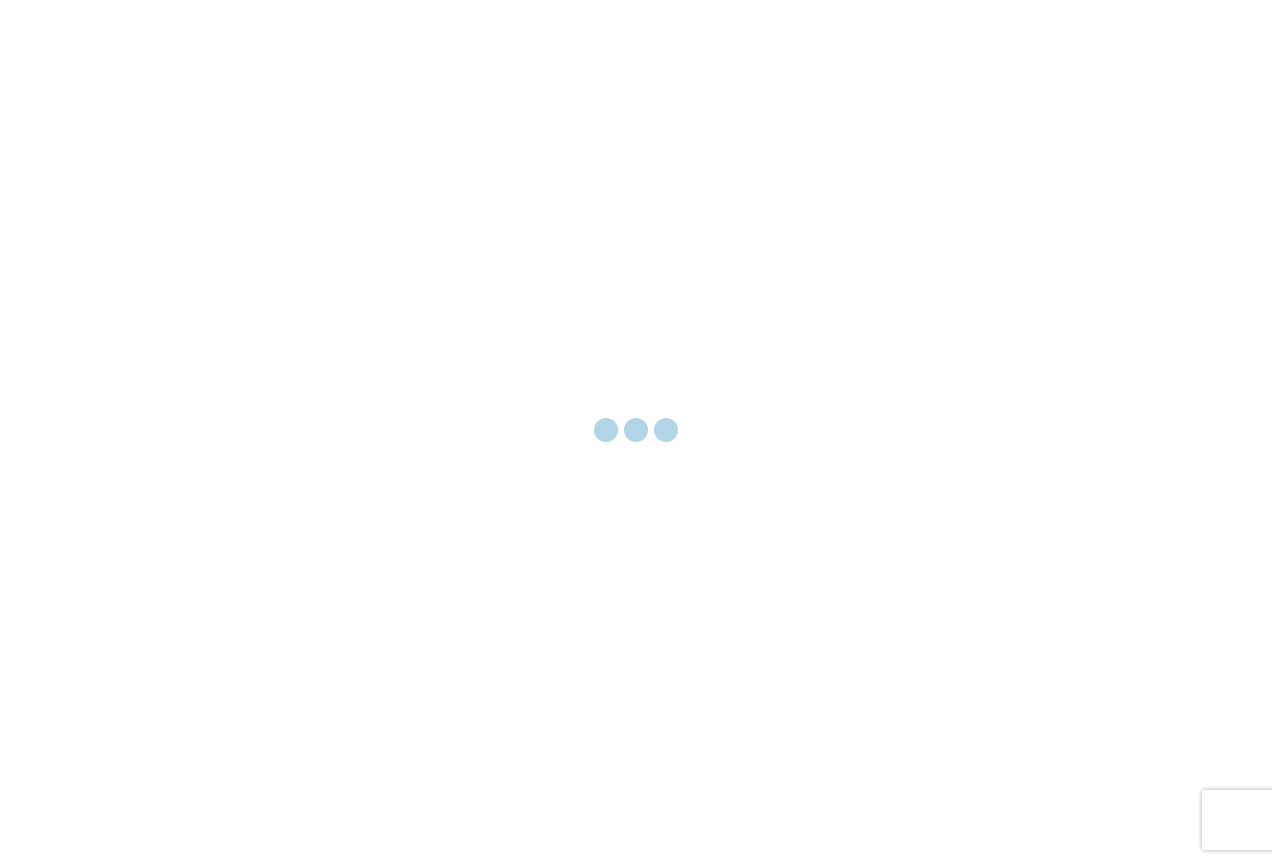 scroll, scrollTop: 0, scrollLeft: 0, axis: both 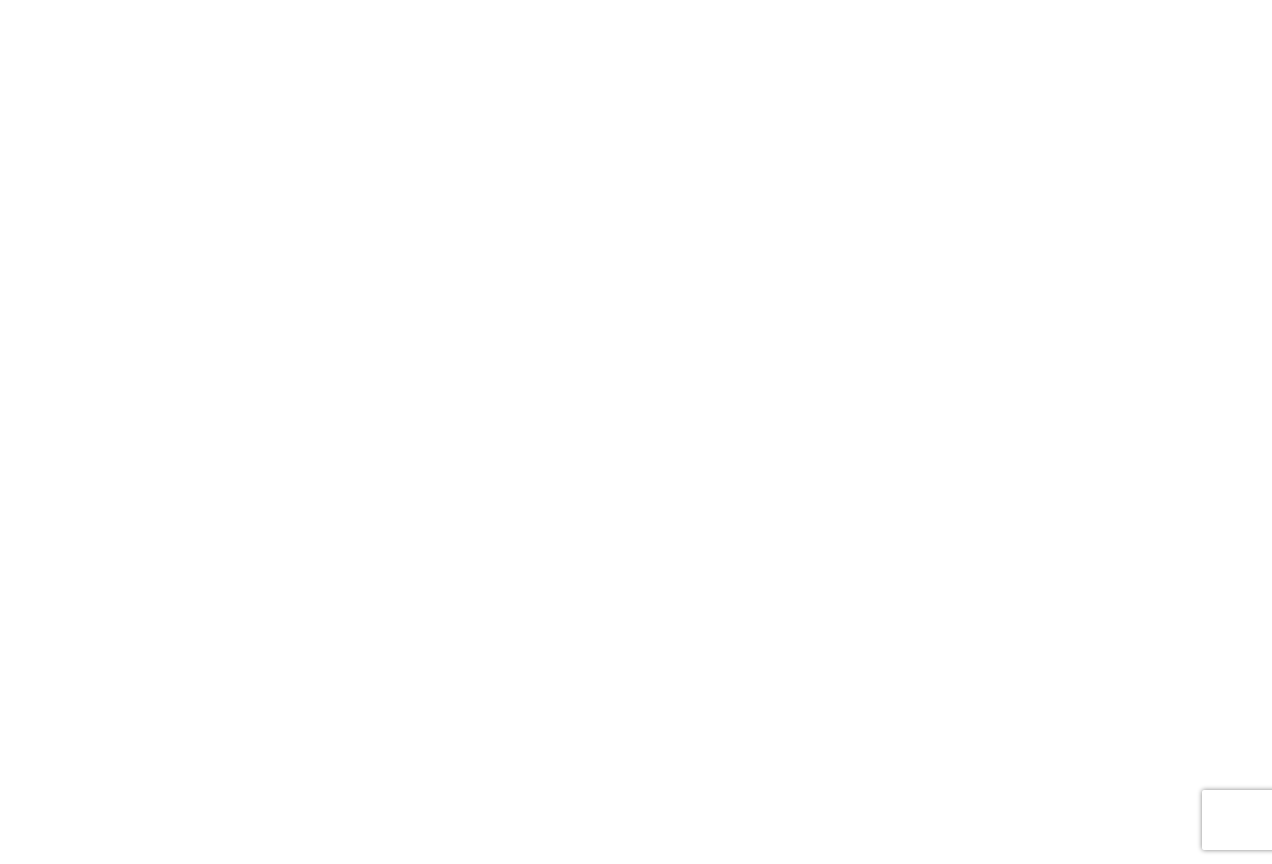 select on "FULL" 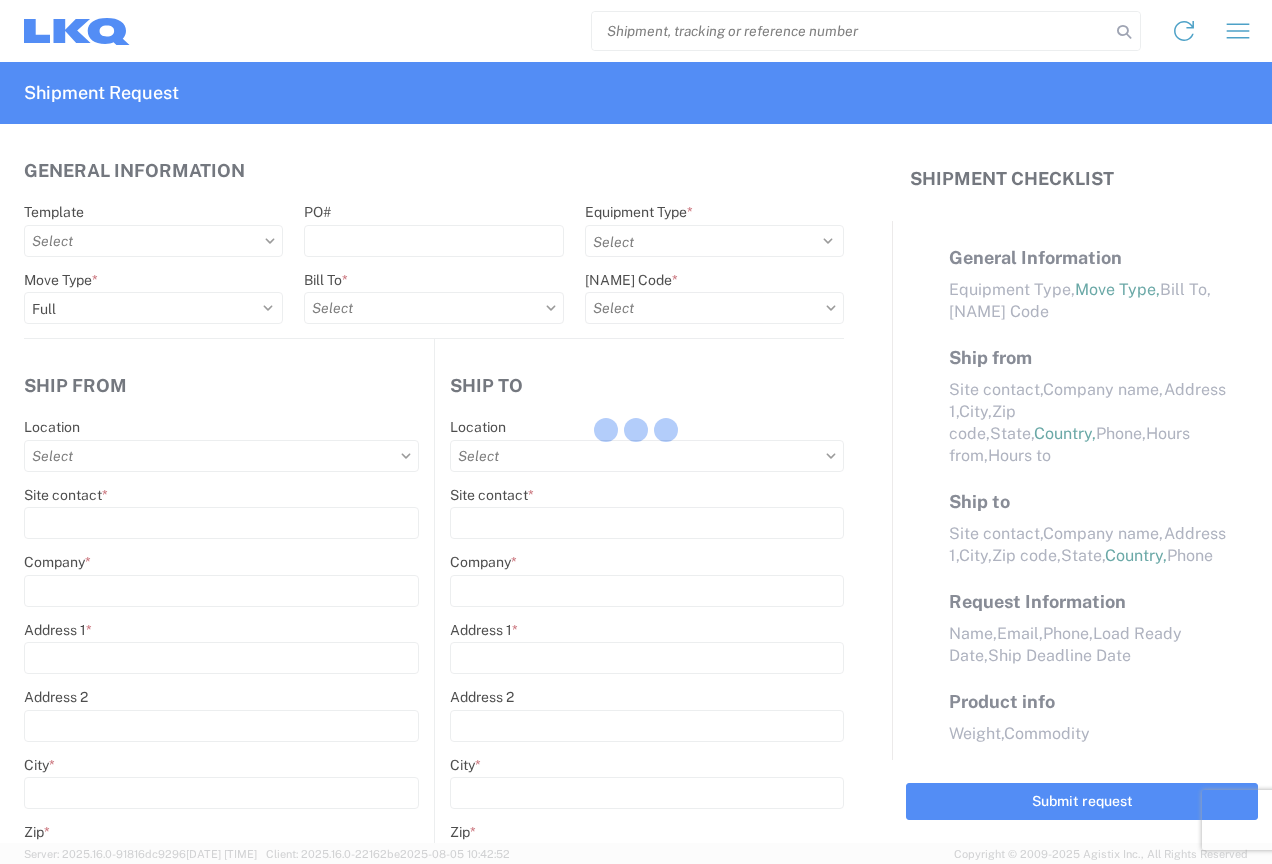 select on "LBS" 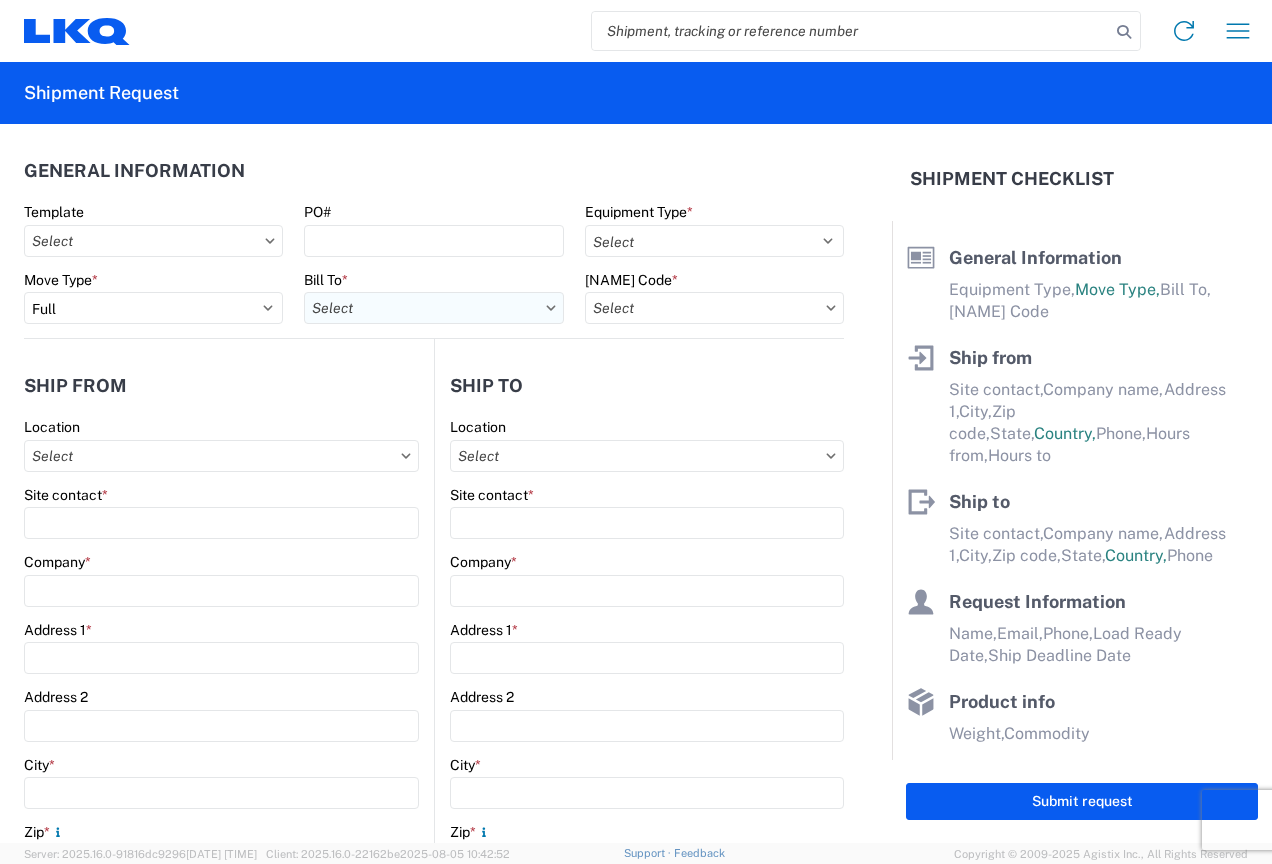click on "Bill To  *" at bounding box center (433, 308) 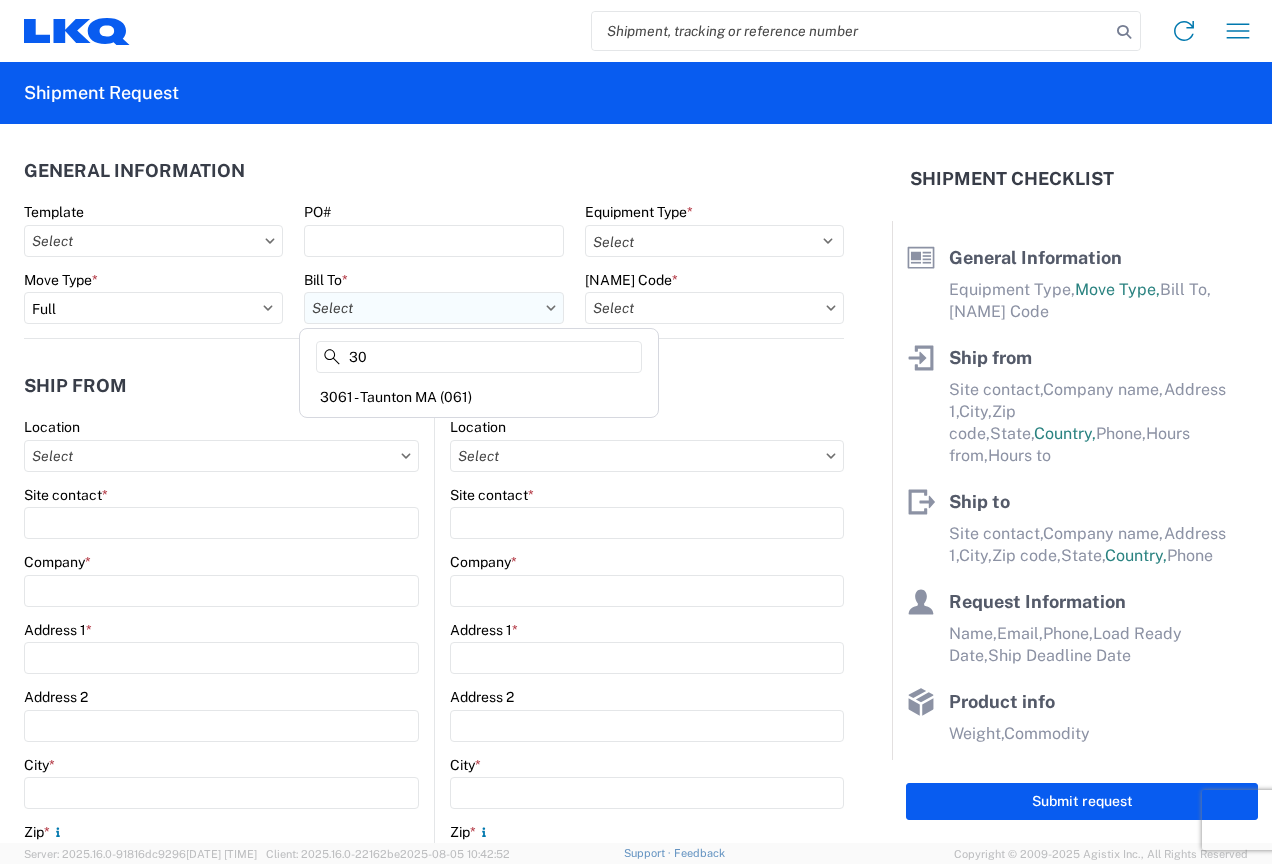 type on "3" 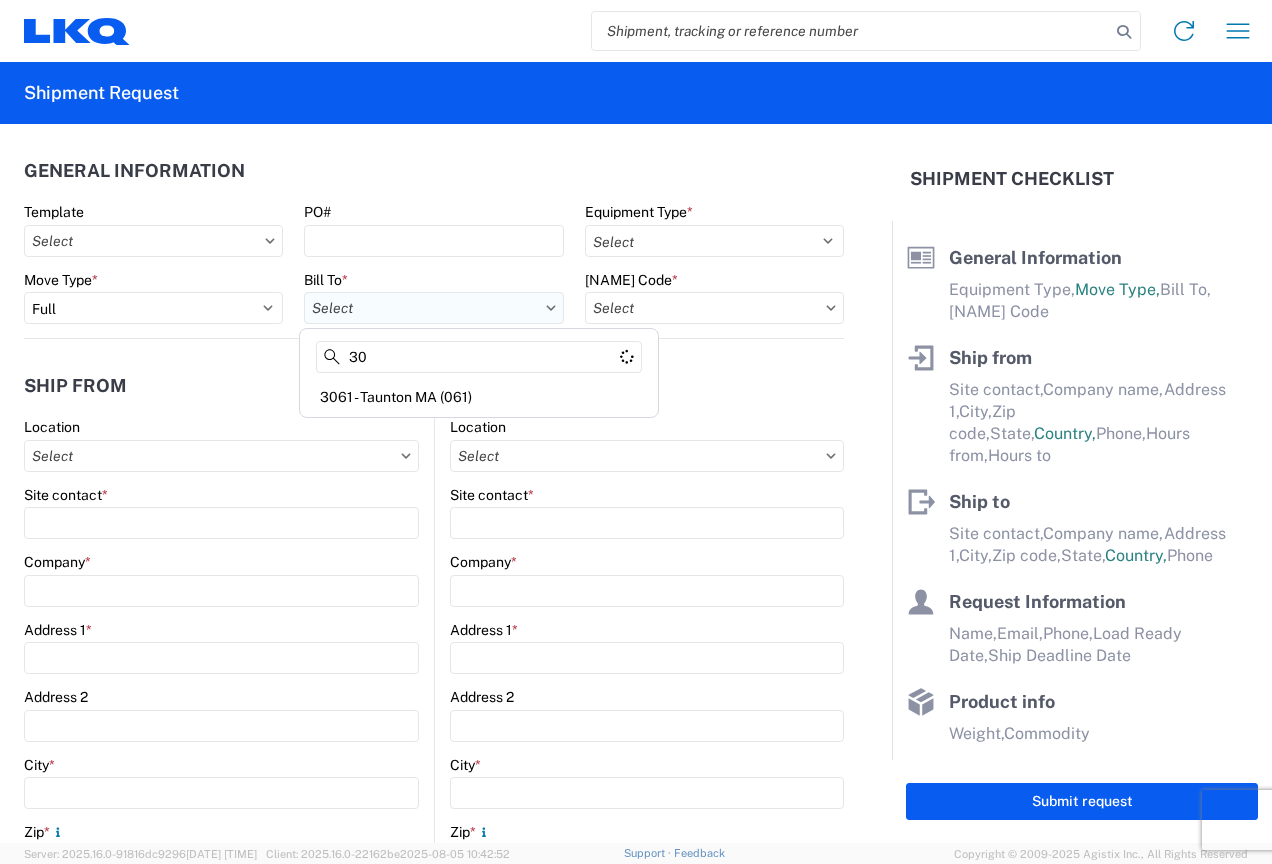 type on "3" 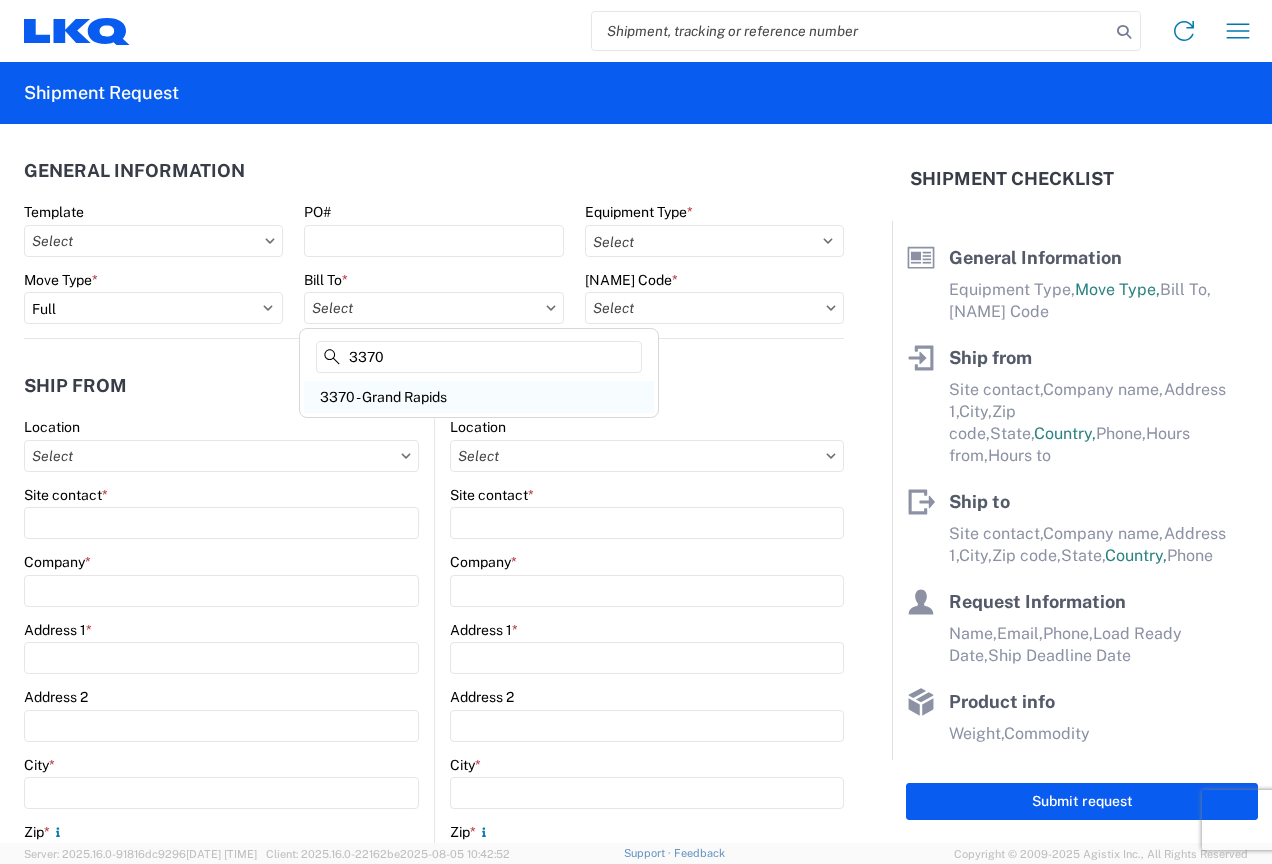 type on "3370" 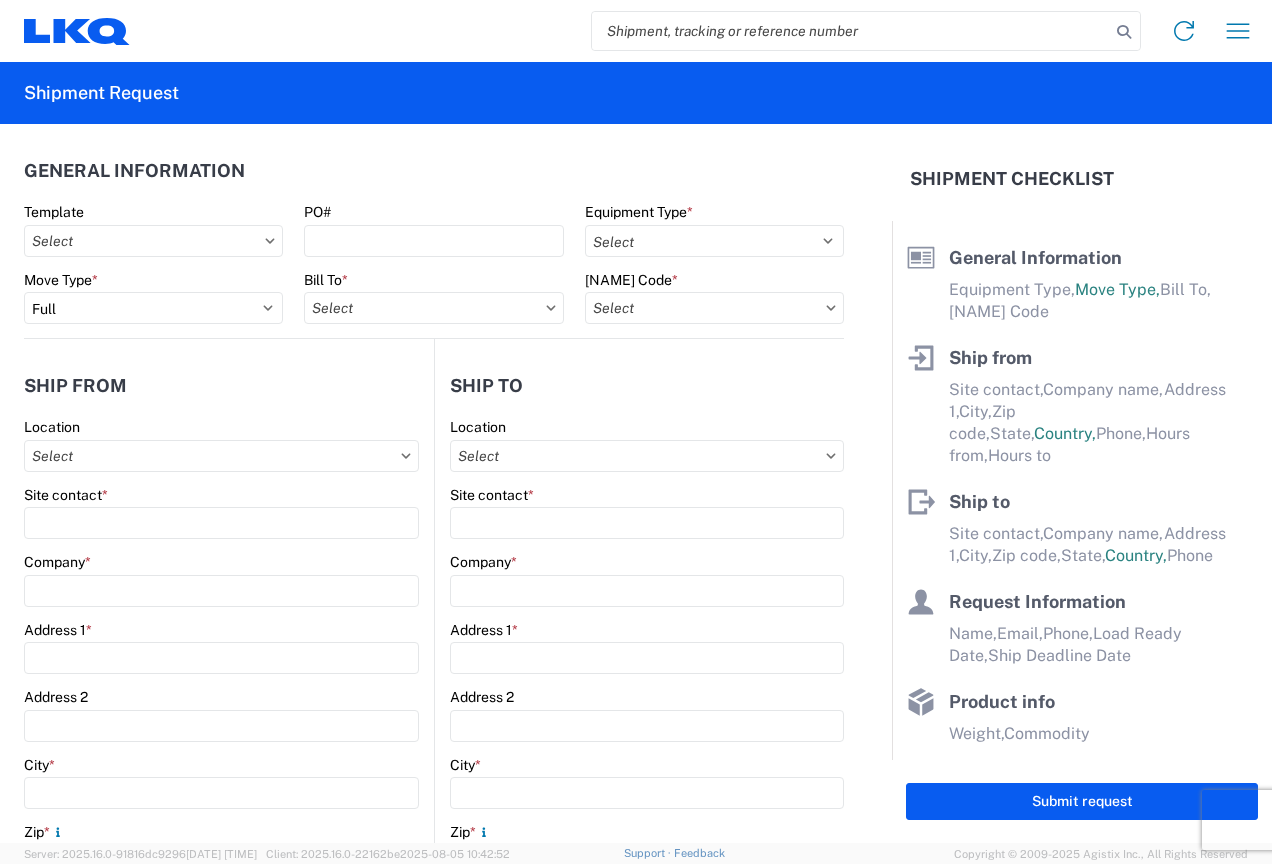 type on "3370 - Grand Rapids" 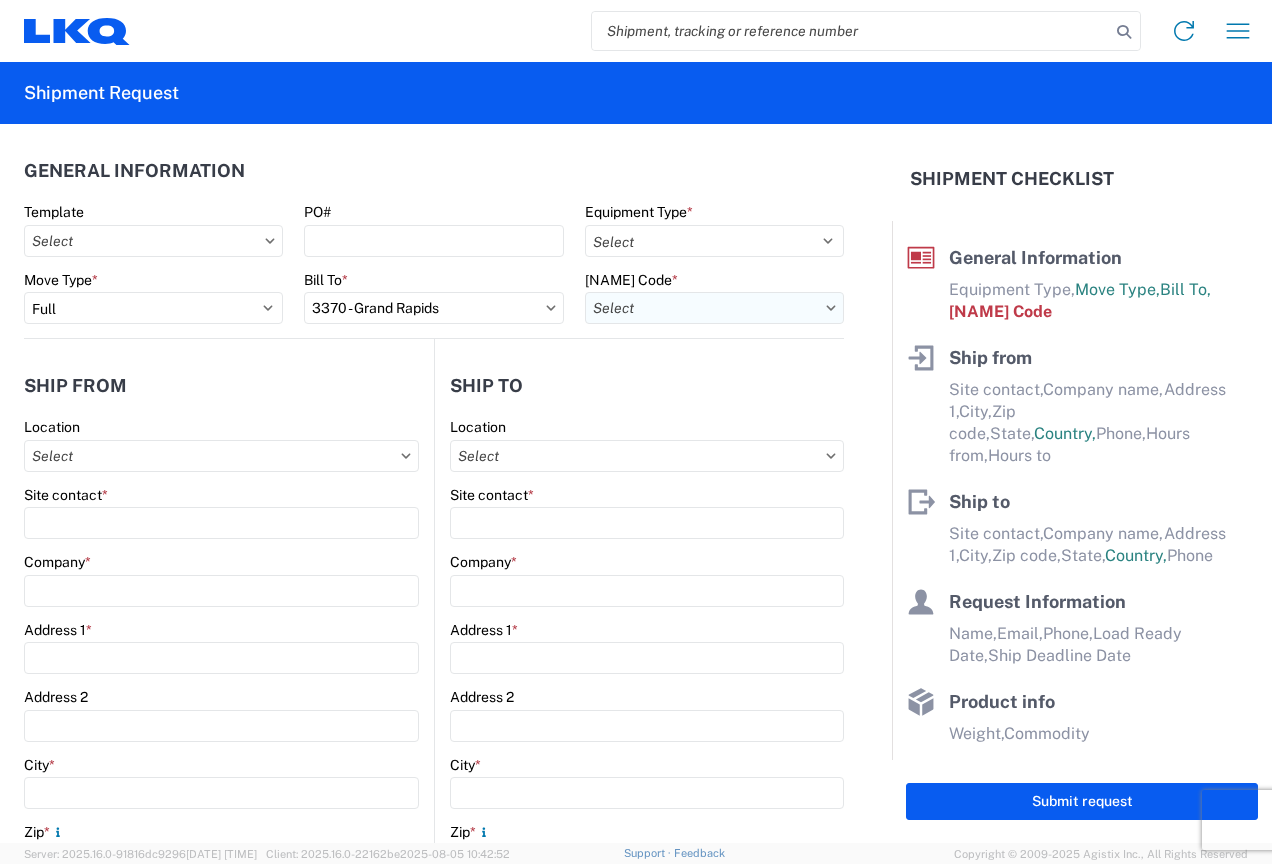 click on "[NAME] Code  *" at bounding box center [714, 308] 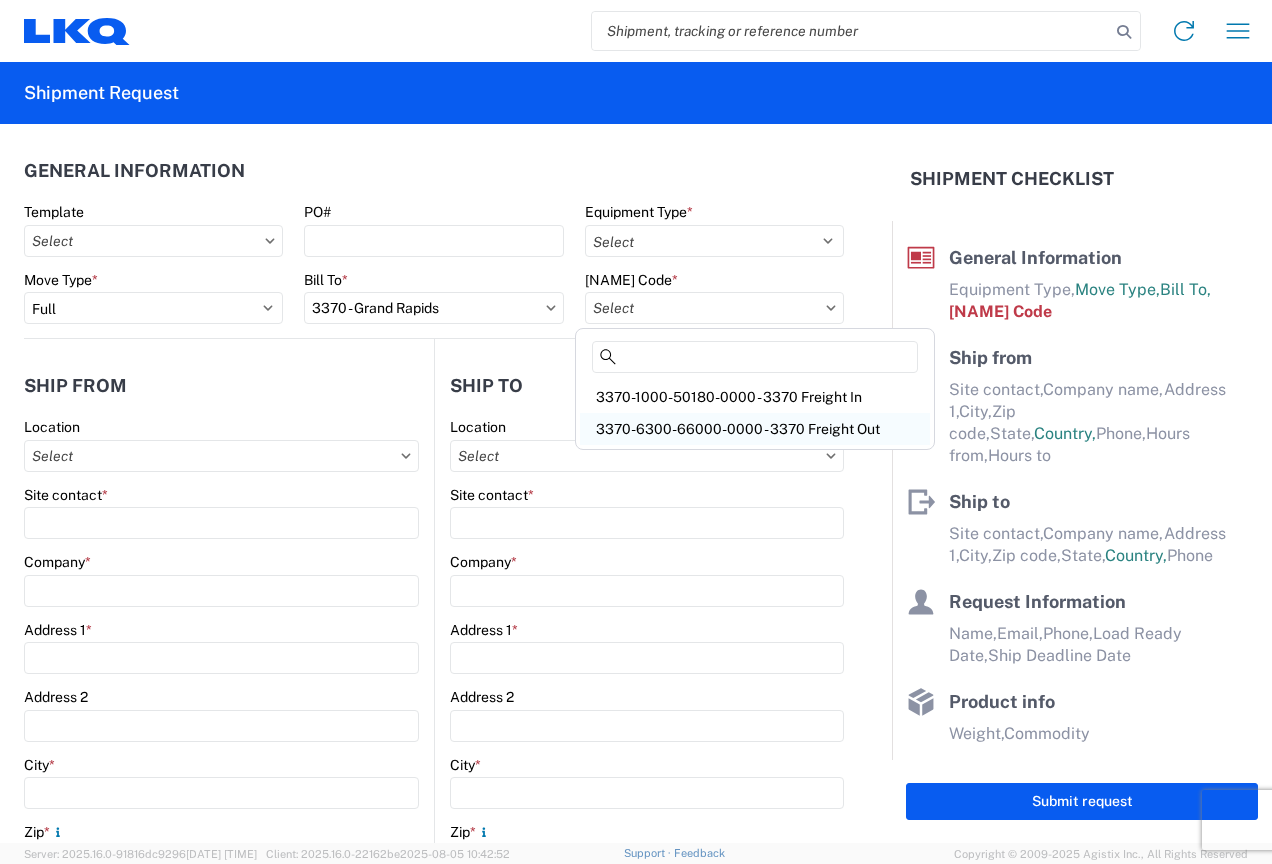 click on "3370-6300-66000-0000 - 3370 Freight Out" 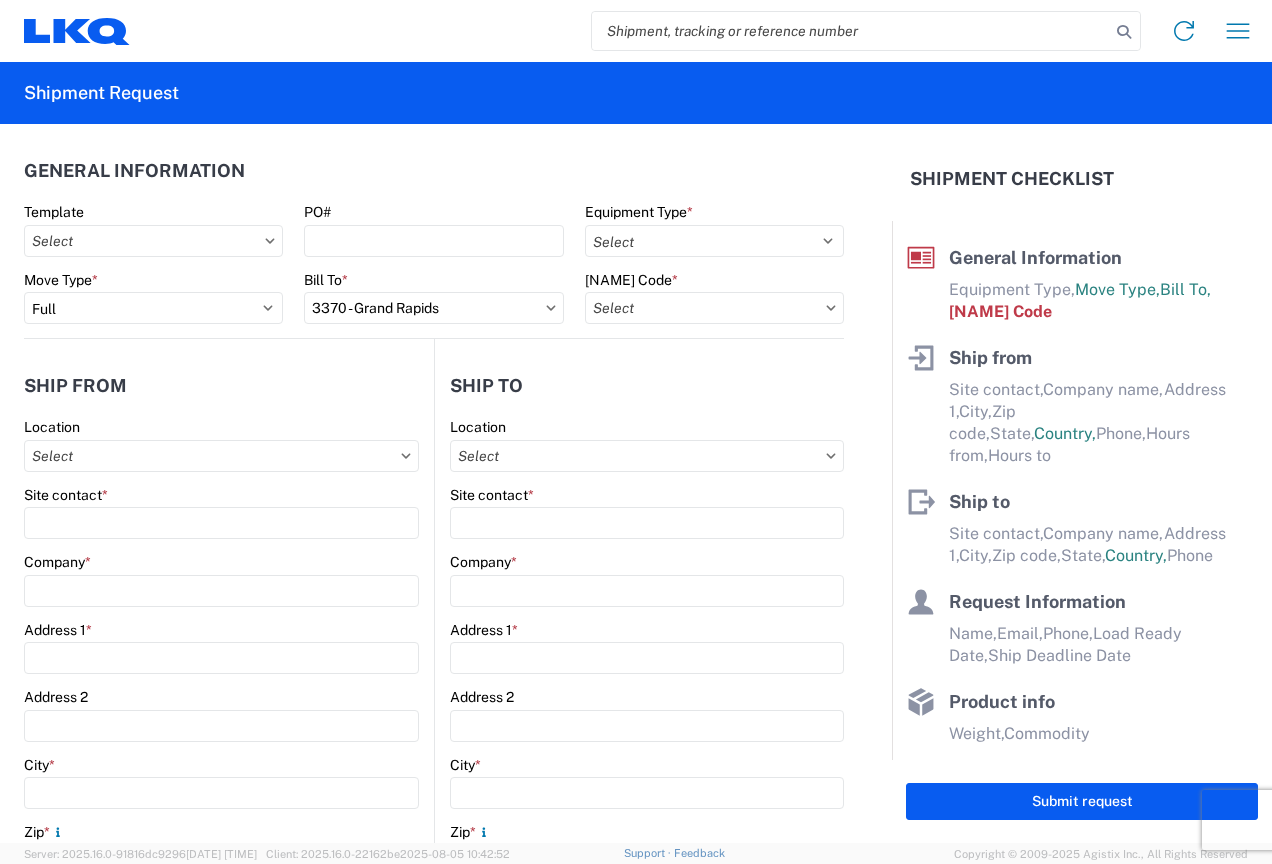 type on "3370-6300-66000-0000 - 3370 Freight Out" 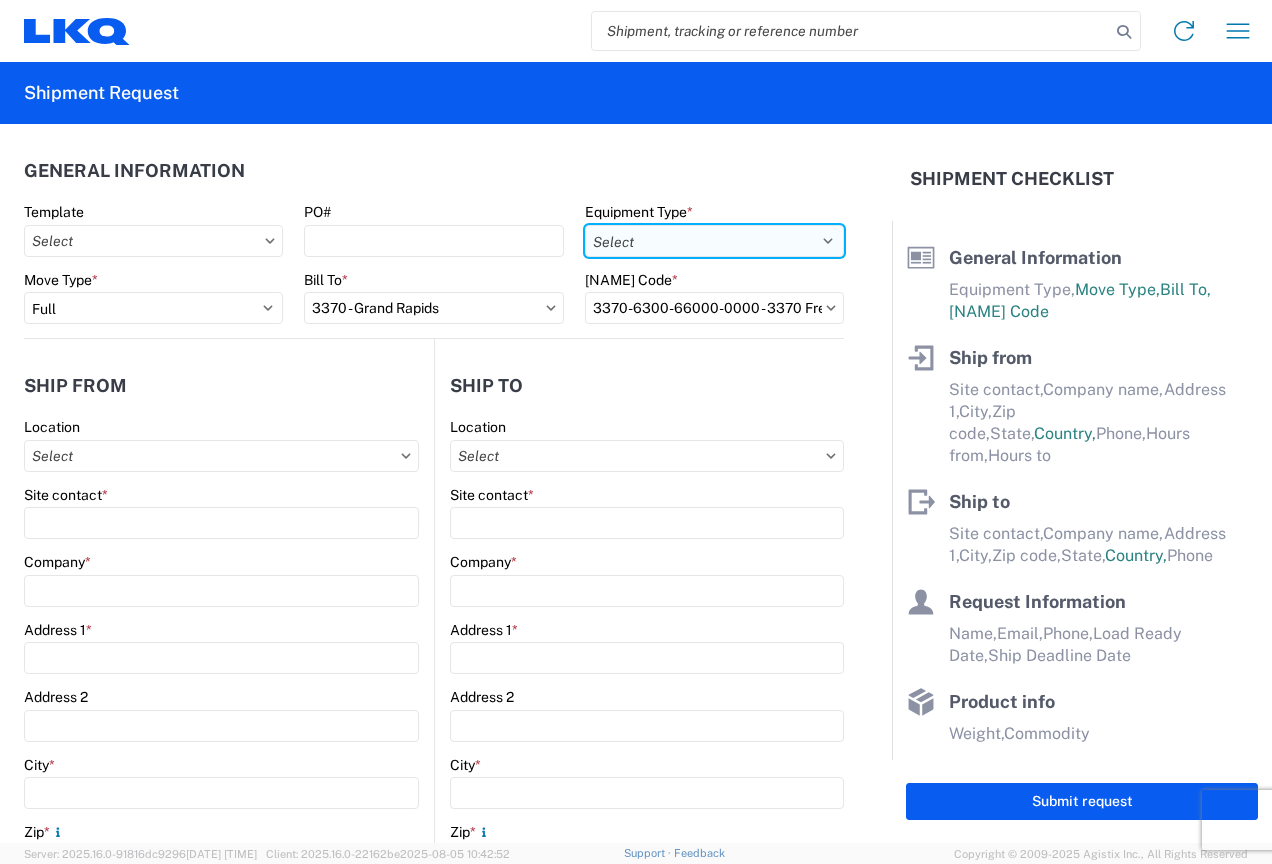 click on "Select 53’ Dry Van Flatbed Dropdeck (van) Lowboy (flatbed) Rail" at bounding box center (714, 241) 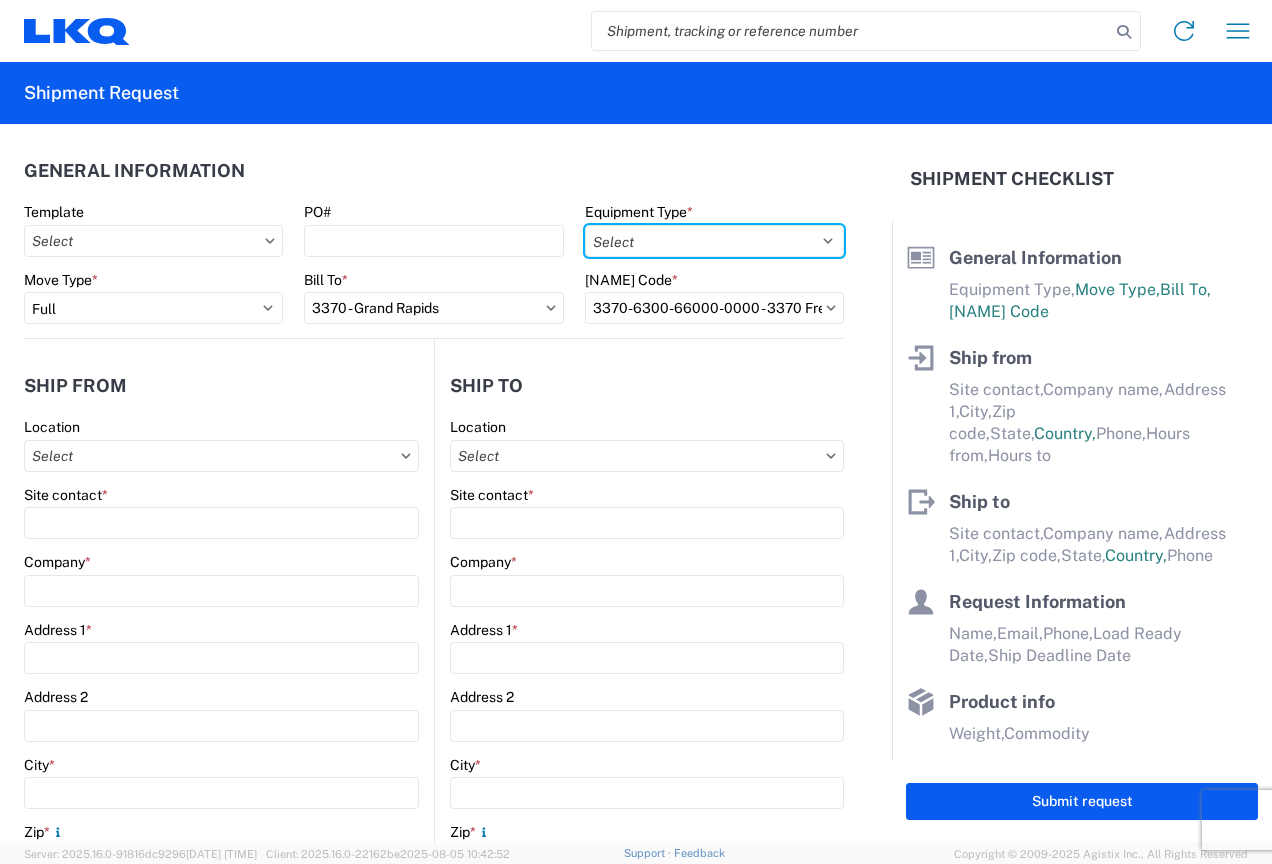 select on "STDV" 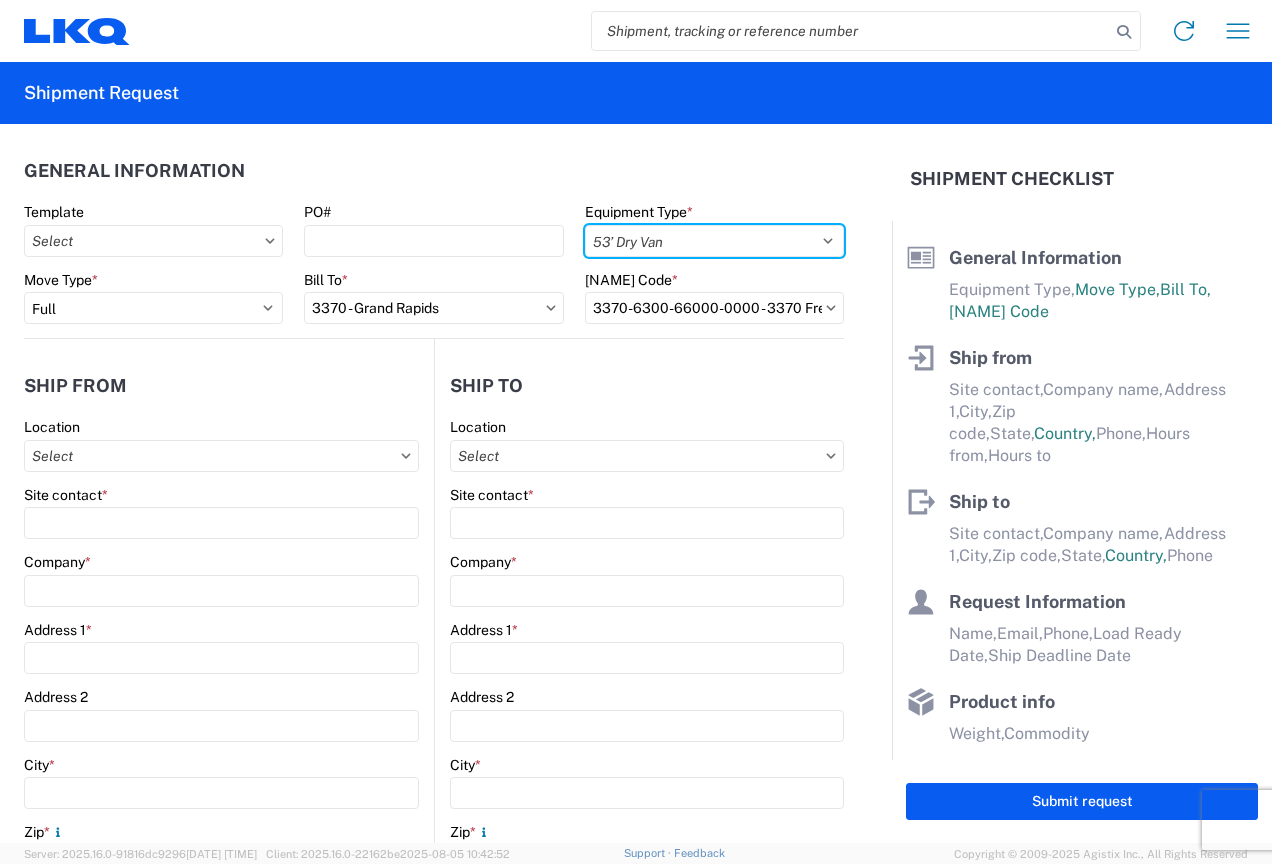 click on "Select 53’ Dry Van Flatbed Dropdeck (van) Lowboy (flatbed) Rail" at bounding box center [714, 241] 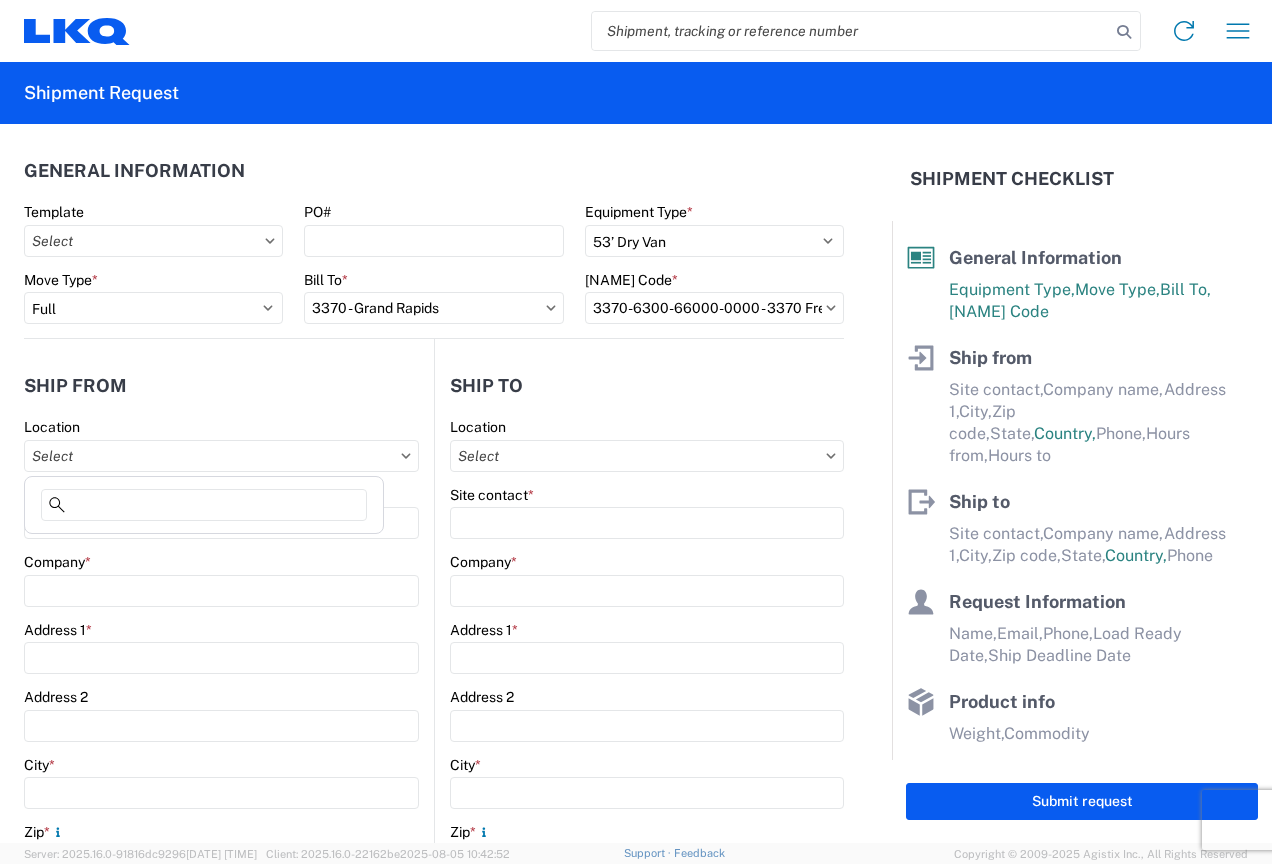 drag, startPoint x: 91, startPoint y: 462, endPoint x: 86, endPoint y: 434, distance: 28.442924 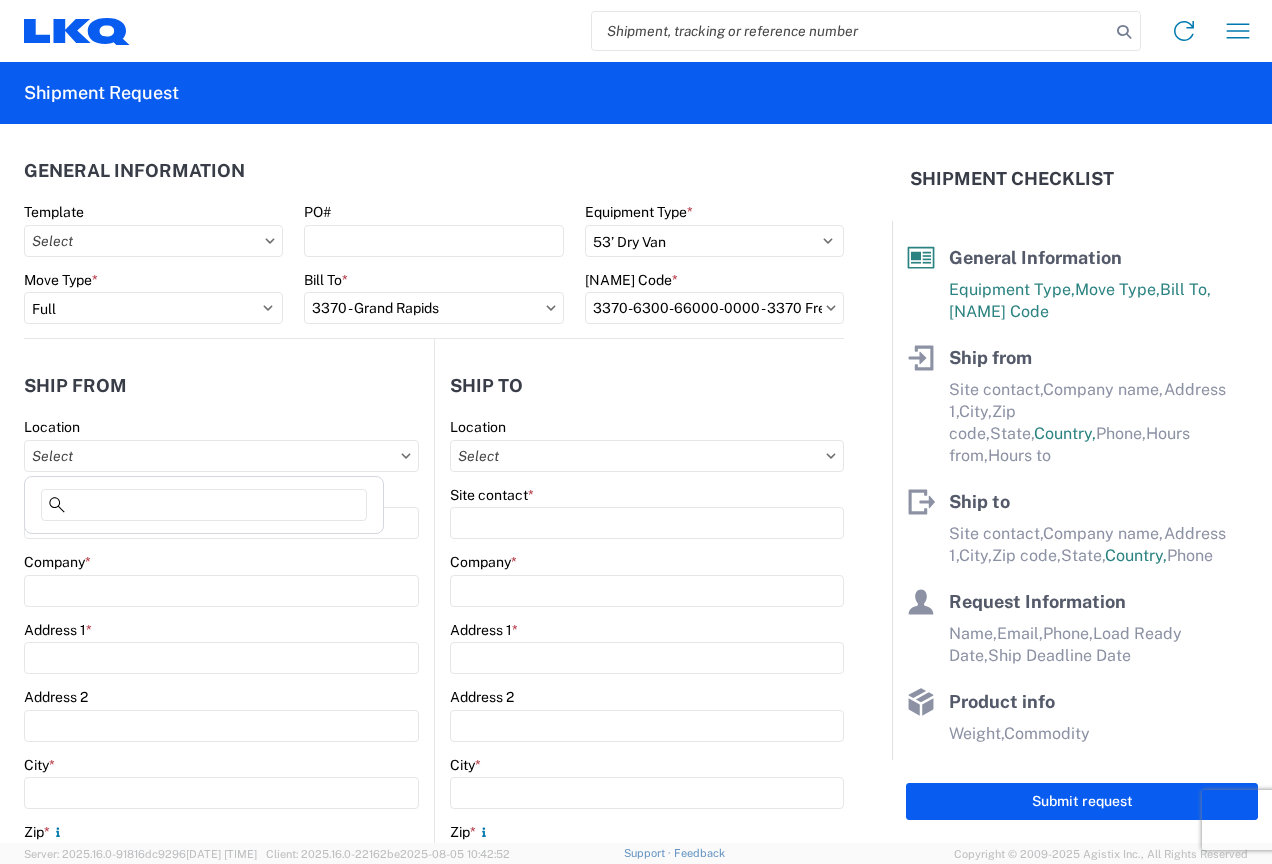 click on "Location" at bounding box center (221, 456) 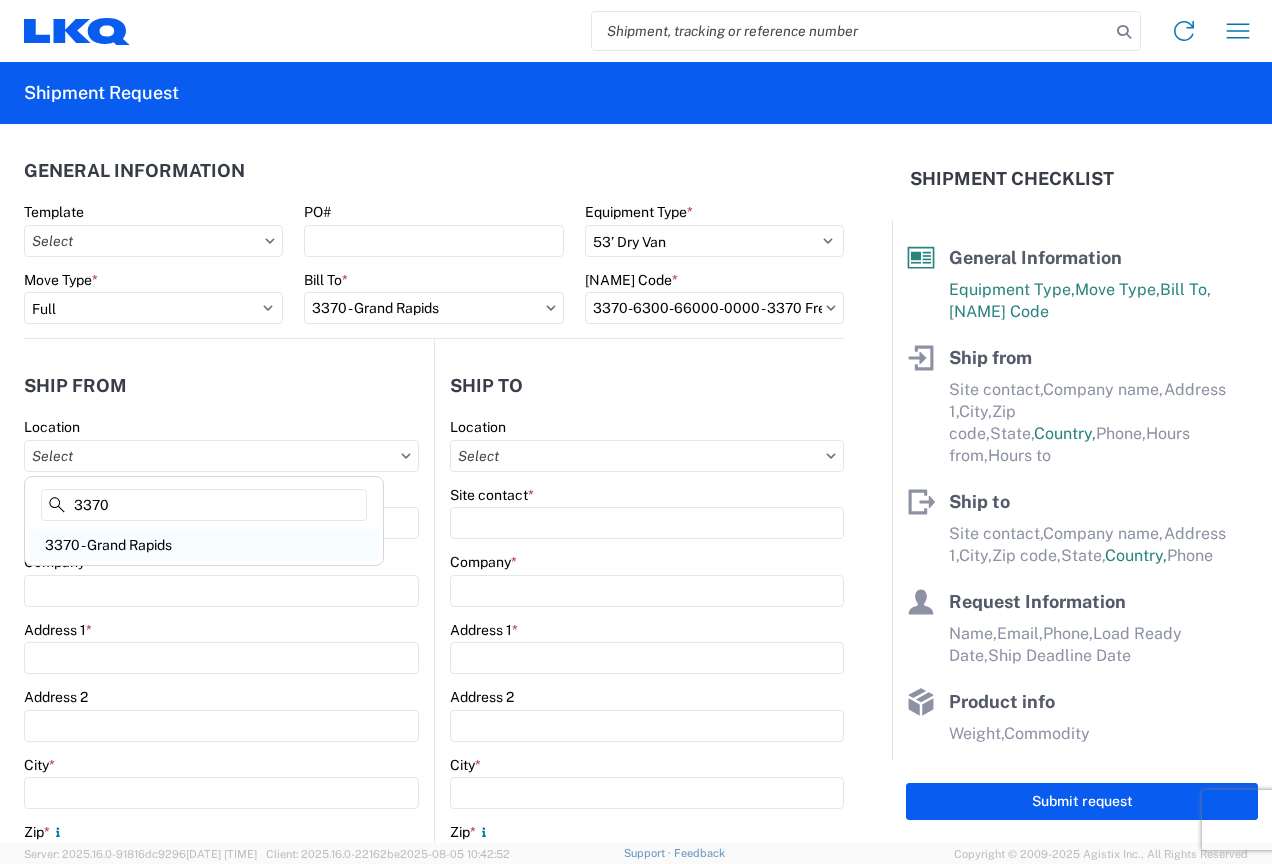 type on "3370" 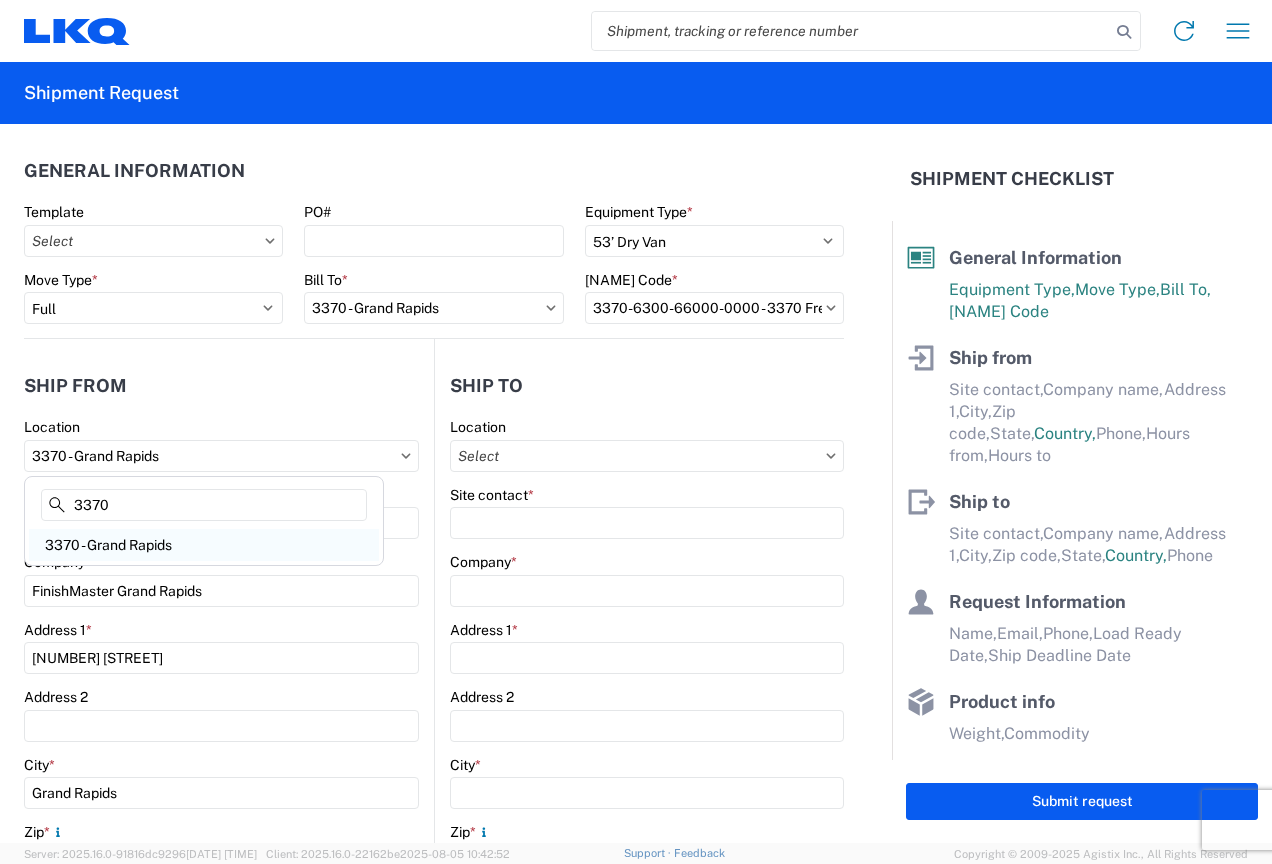 select on "US" 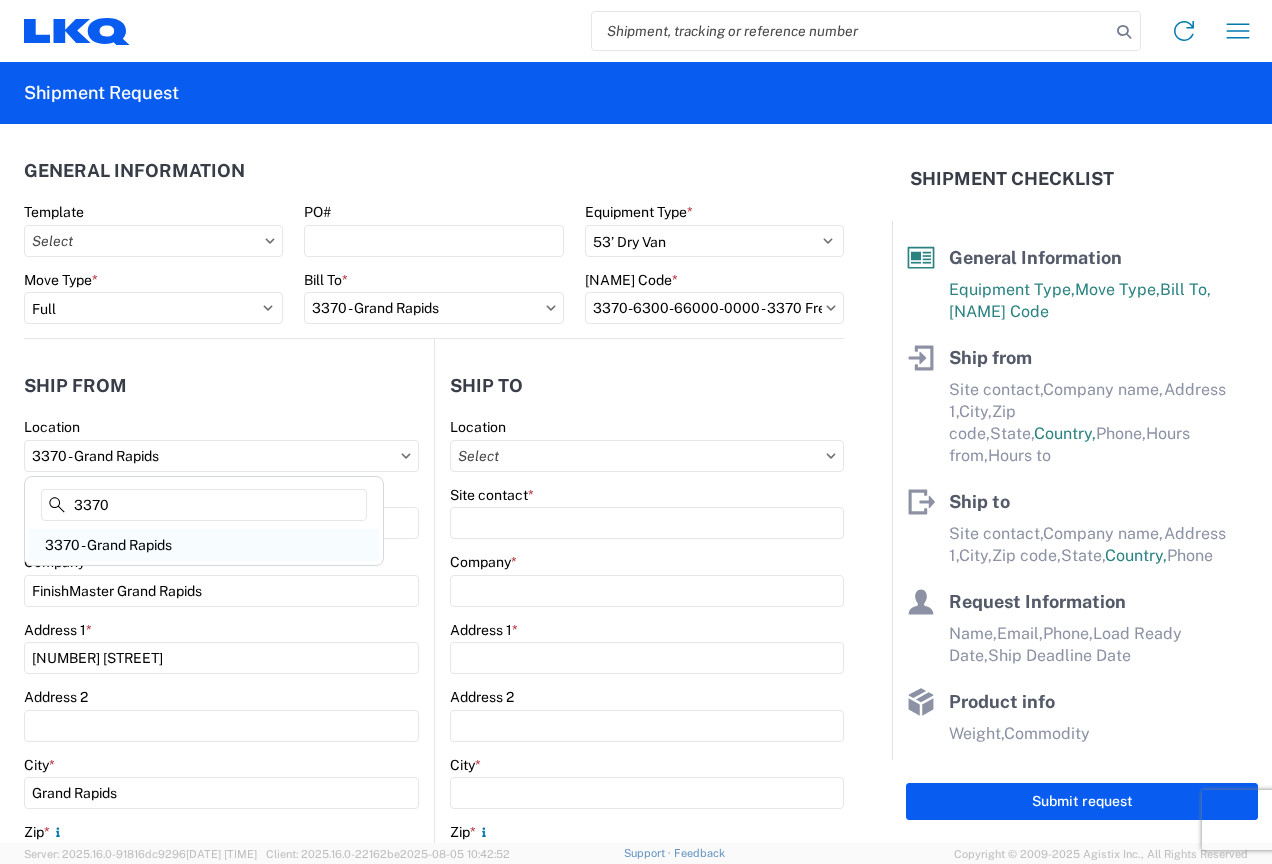 type on "08:00" 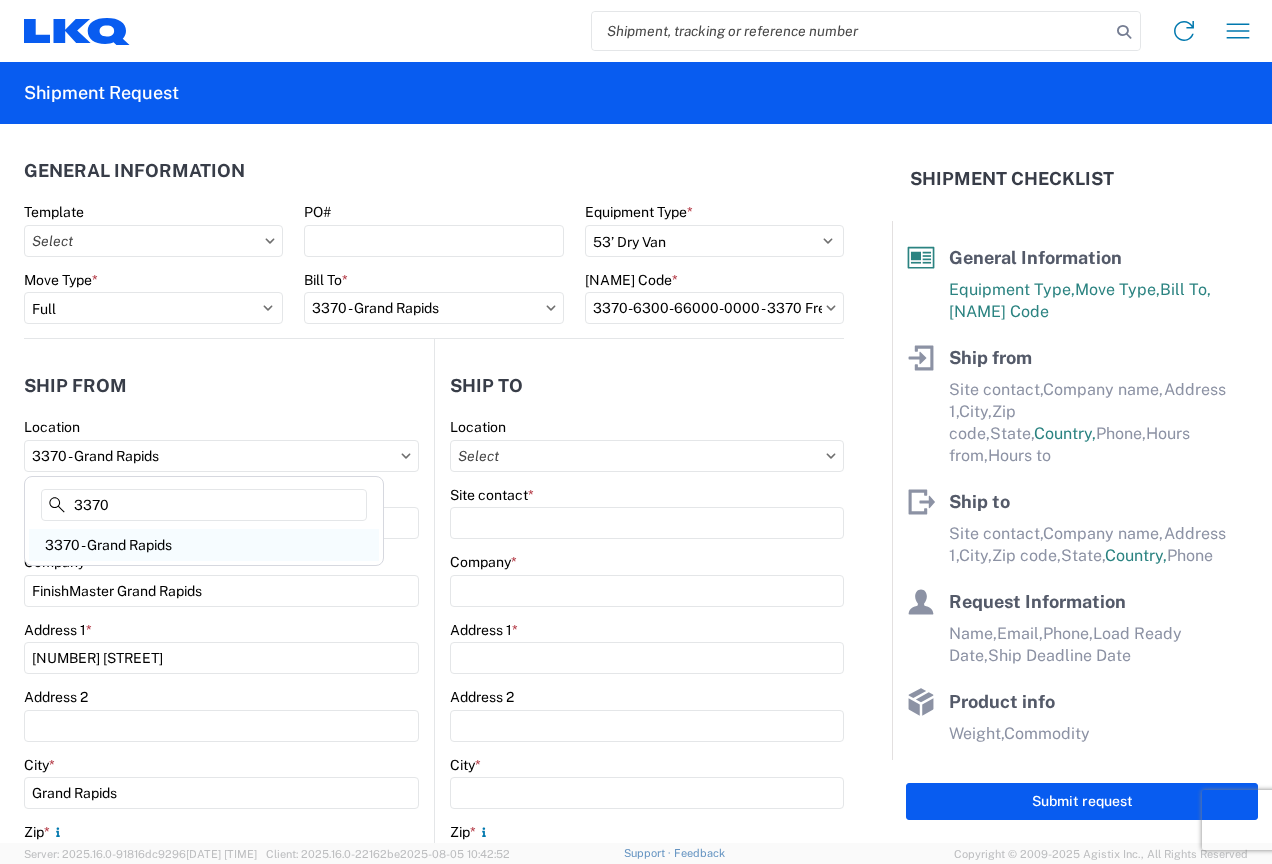 type on "02:00" 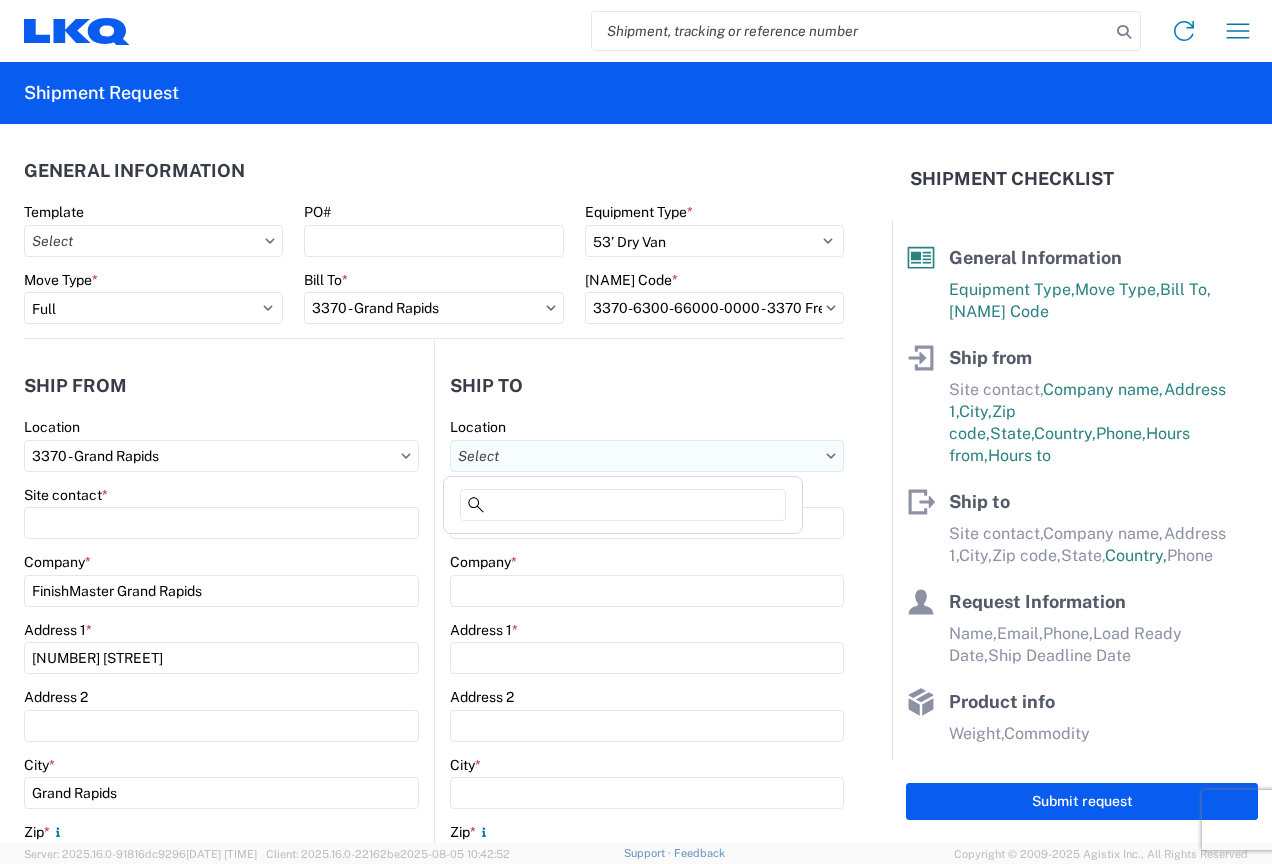 click on "Location" at bounding box center [647, 456] 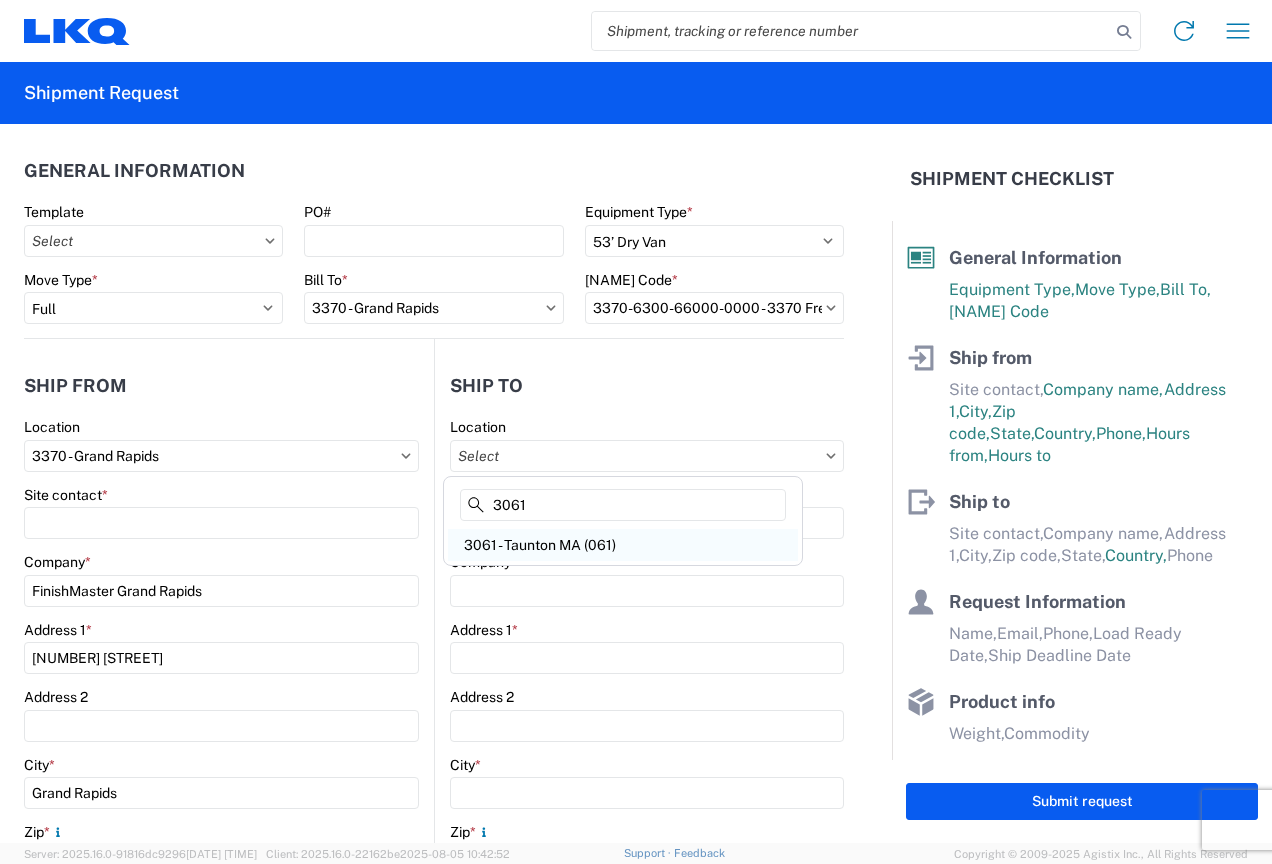 type on "3061" 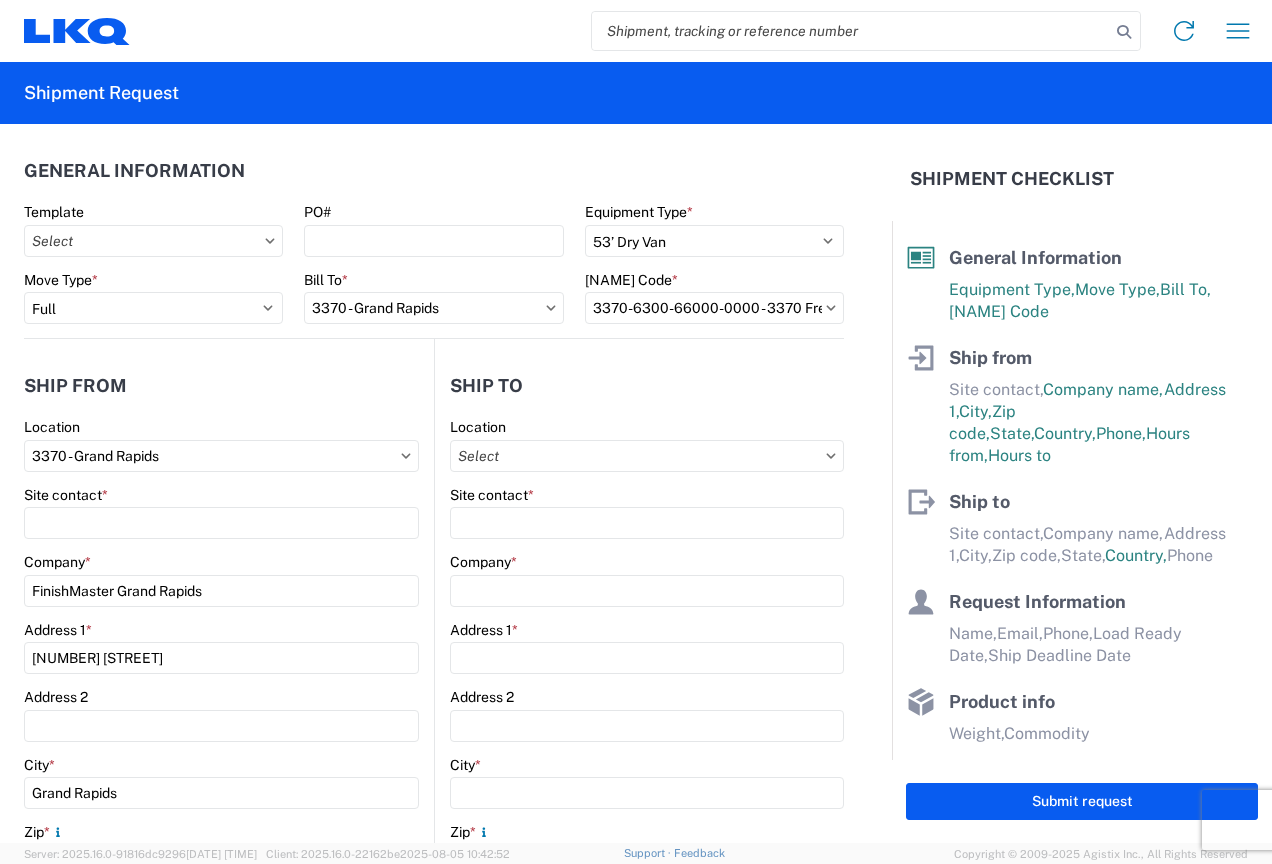 type on "3061 - Taunton MA (061)" 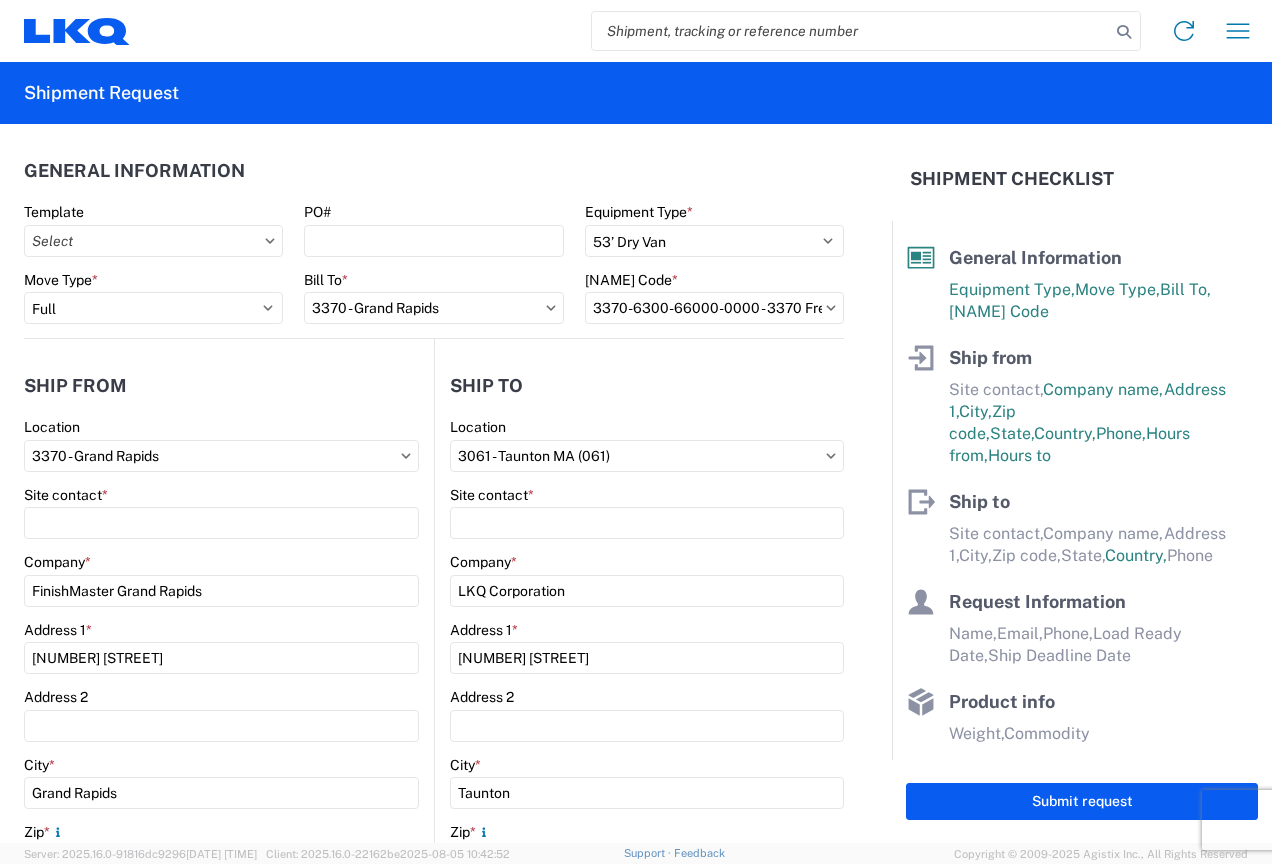 select on "MA" 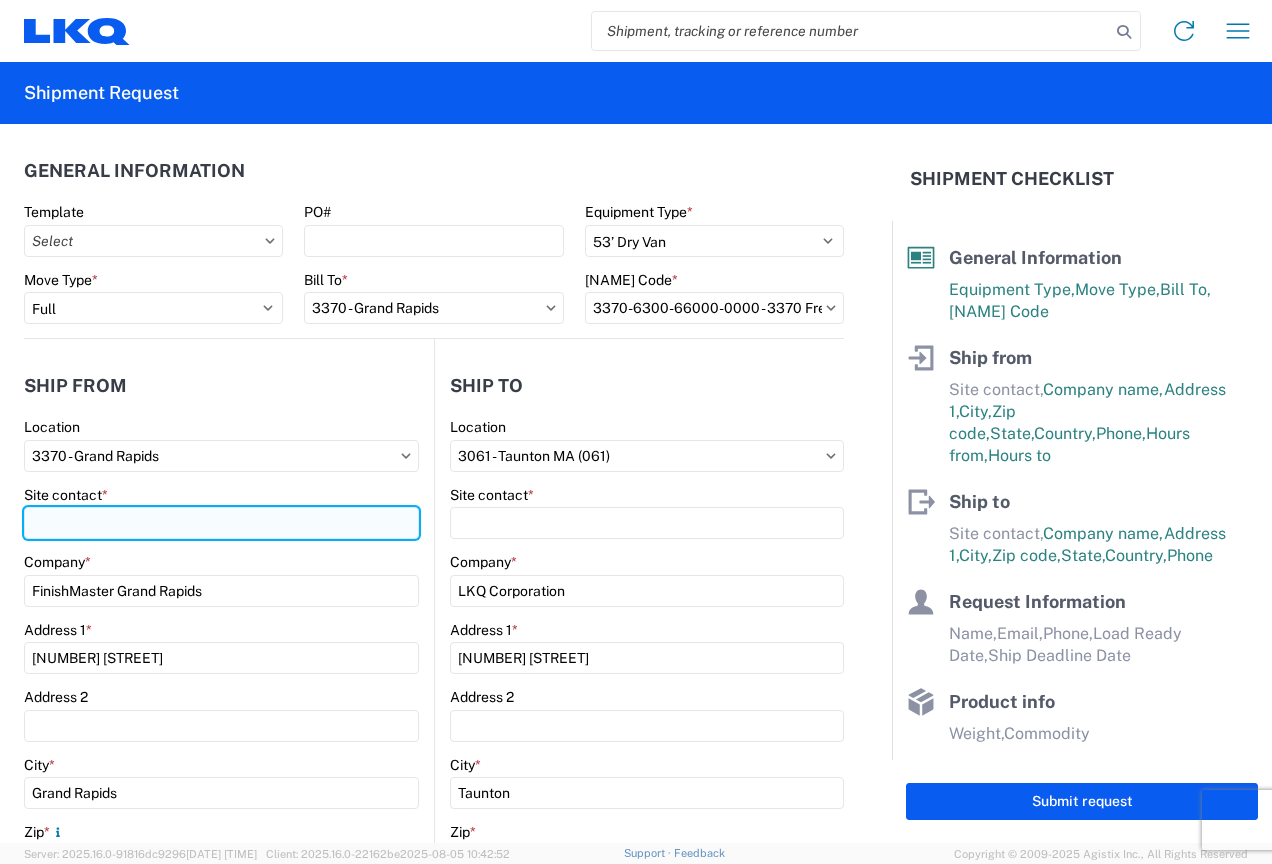 click on "Site contact  *" at bounding box center [221, 523] 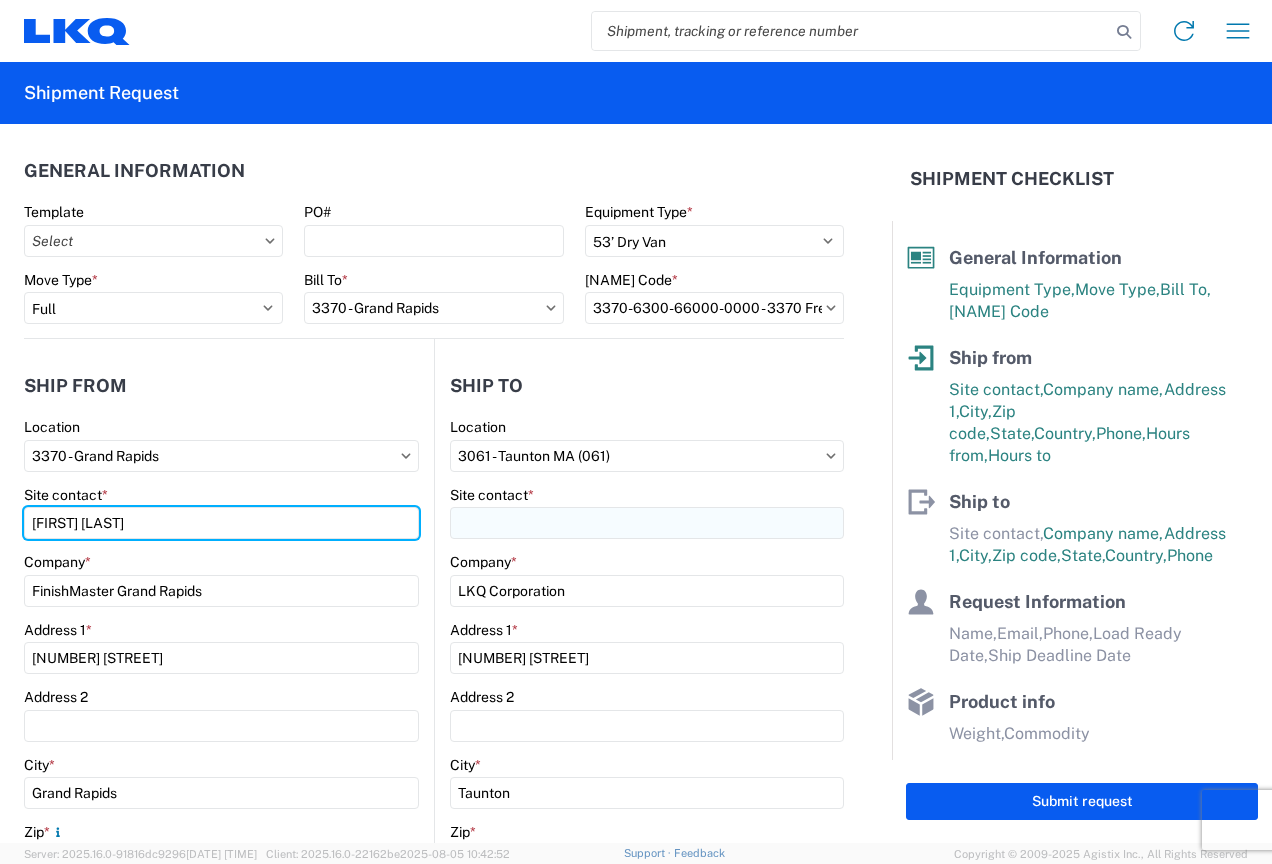 type on "[FIRST] [LAST]" 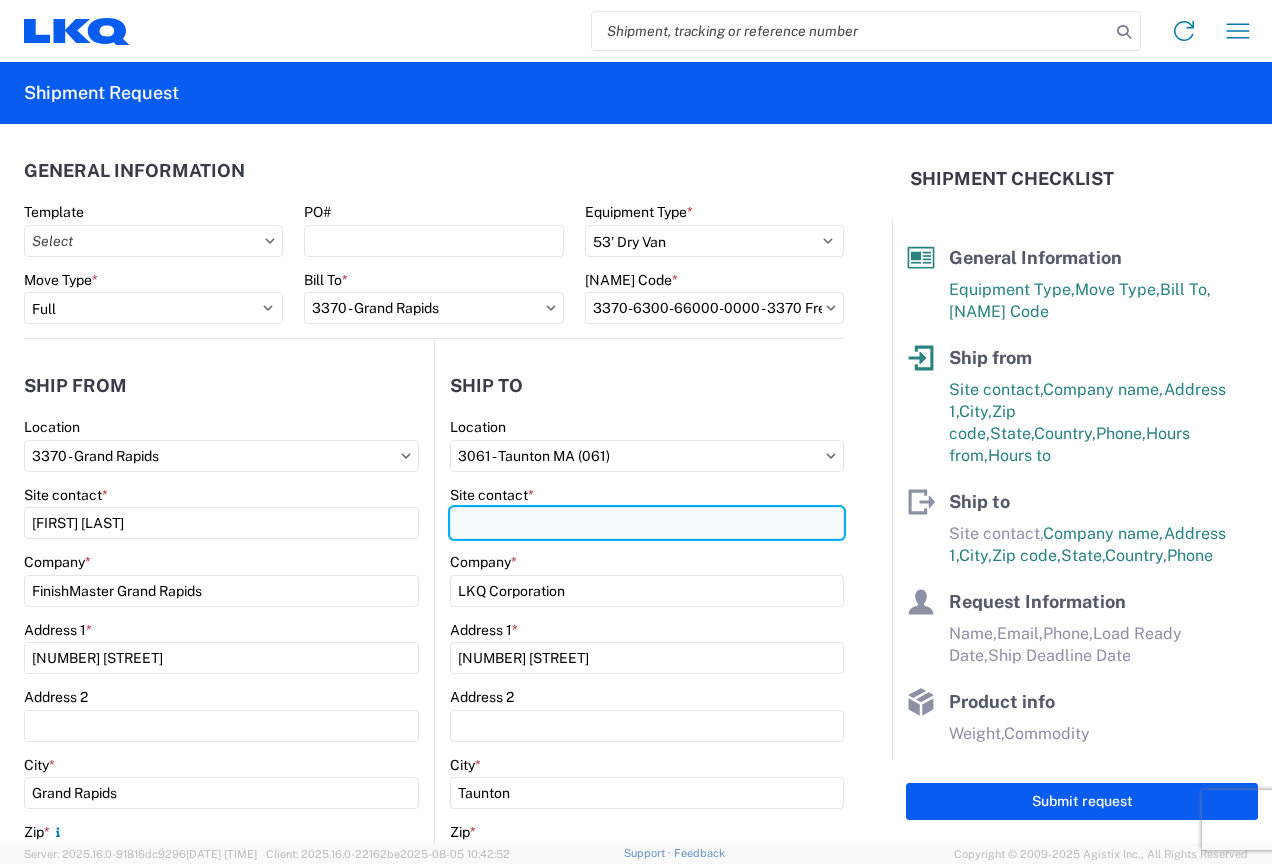 click on "Site contact  *" at bounding box center (647, 523) 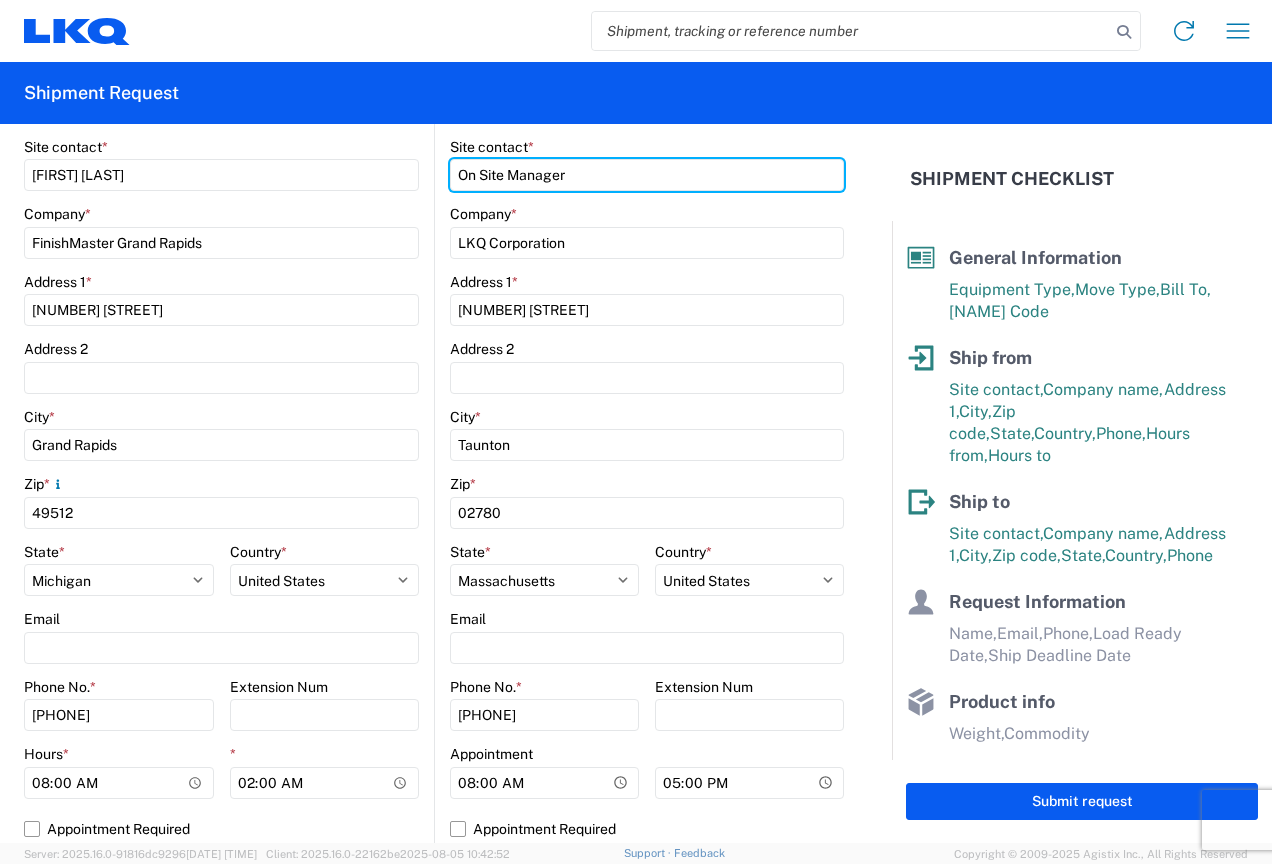 scroll, scrollTop: 400, scrollLeft: 0, axis: vertical 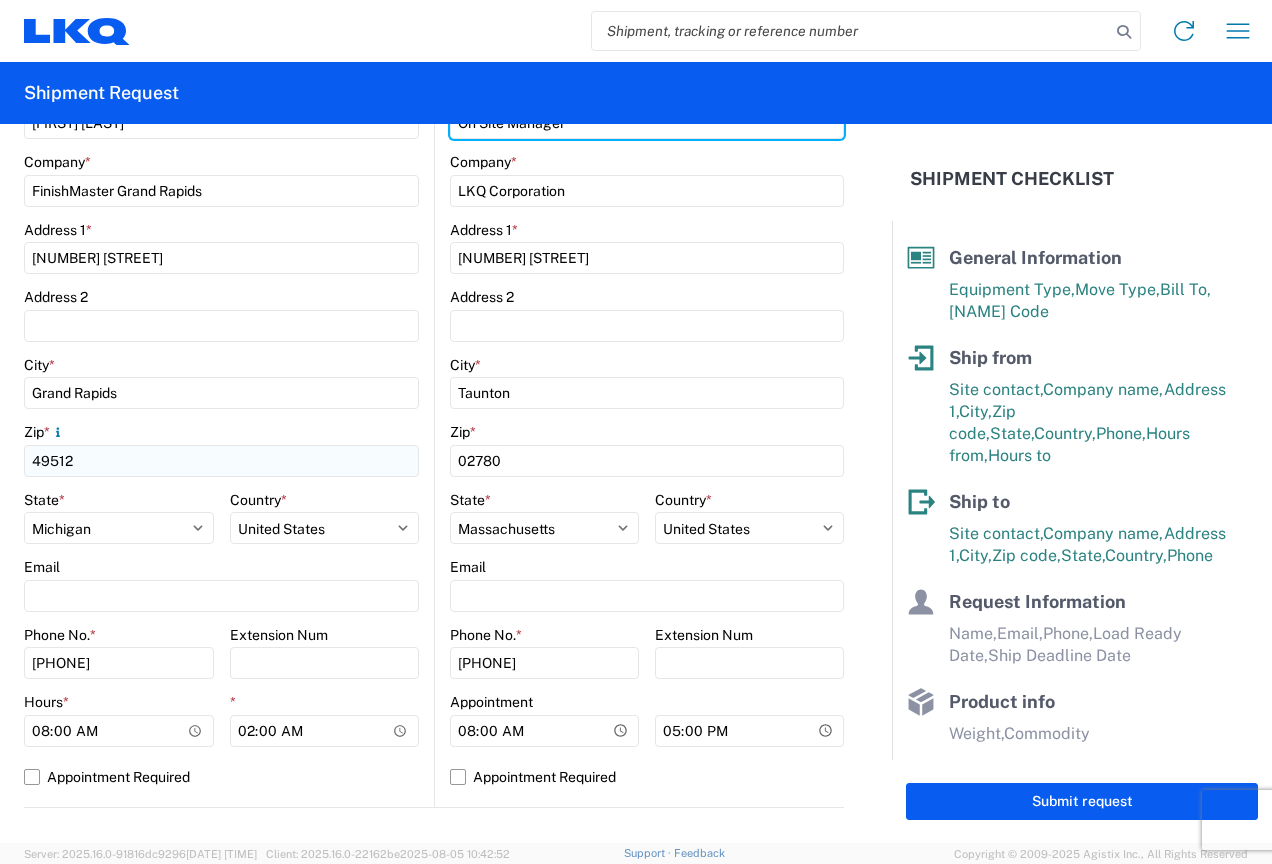 type on "On Site Manager" 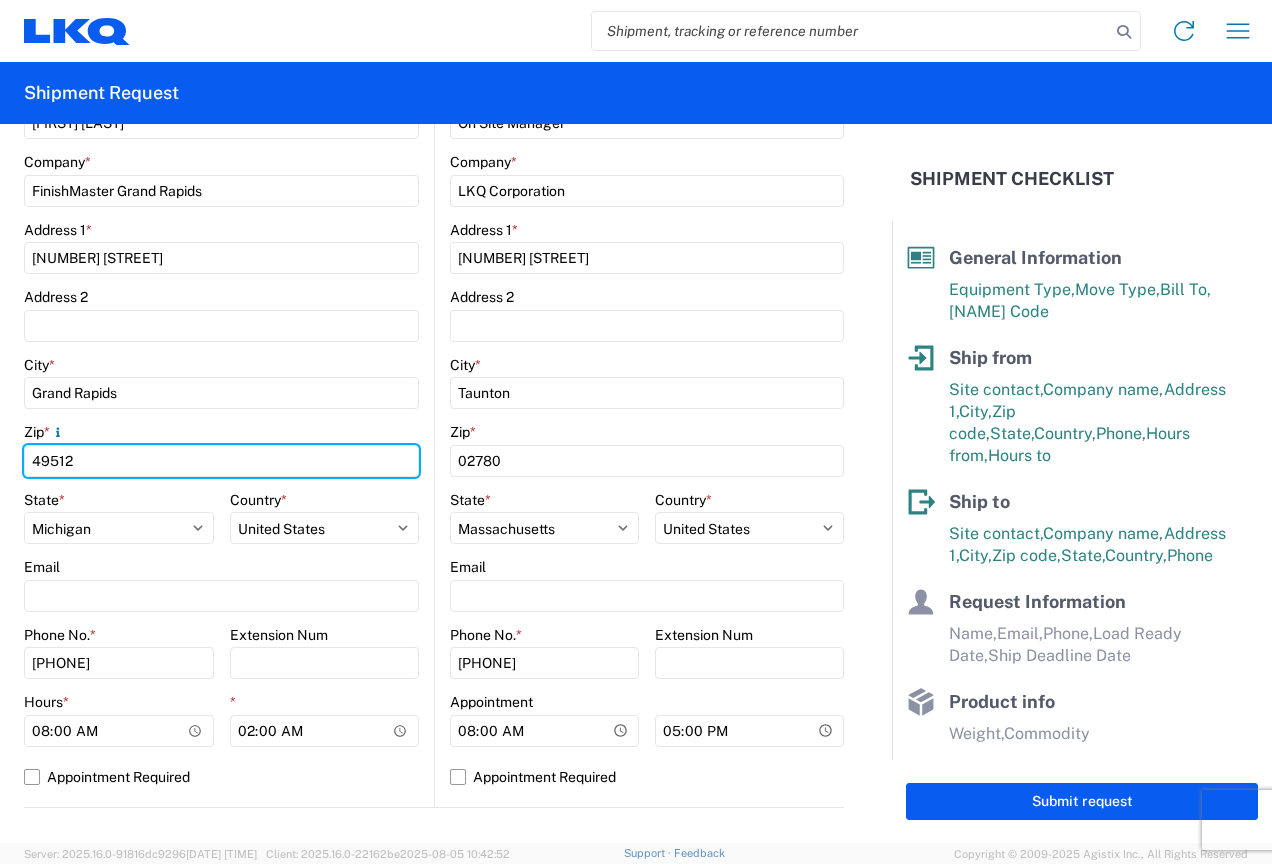 drag, startPoint x: 153, startPoint y: 472, endPoint x: 0, endPoint y: 401, distance: 168.67128 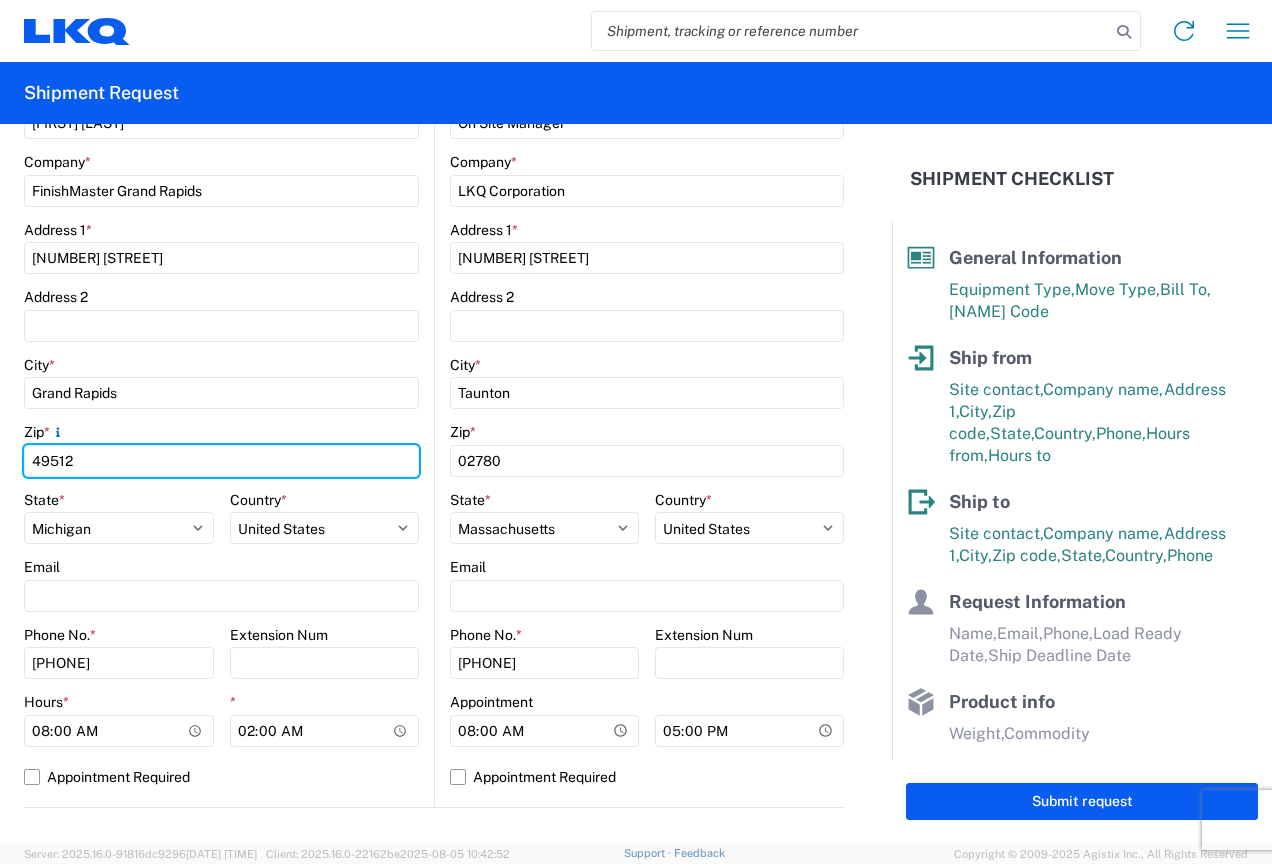 click on "Shipment request
Shipment tracking  Shipment Request  General Information   Template   PO#   Equipment Type  * Select 53’ Dry Van Flatbed Dropdeck (van) Lowboy (flatbed) Rail  Move Type  * Select Full Partial TL  Bill To  * [NUMBER] - Grand Rapids  Bill Code  * [NUMBER]-6300-66000-0000 - [NUMBER] Freight Out  Ship from  [NUMBER]  Location  [NUMBER] - Grand Rapids  Site contact  * [FIRST] [LAST]  Company  * FinishMaster Grand Rapids  Address 1  * [NUMBER] [STREET]  Address 2   City  * Grand Rapids  Zip  *
[ZIP]  State  * Select Alabama Alaska Arizona Arkansas Armed Forces Americas Armed Forces Europe Armed Forces Pacific California Colorado Connecticut Delaware District of Columbia Florida Georgia Hawaii Idaho Illinois Indiana Iowa Kansas Kentucky Louisiana Maine Maryland Massachusetts Michigan Minnesota Mississippi Missouri Montana Nebraska Nevada New Hampshire New Jersey New Mexico New York North Carolina North Dakota Ohio Oregon" at bounding box center (636, 432) 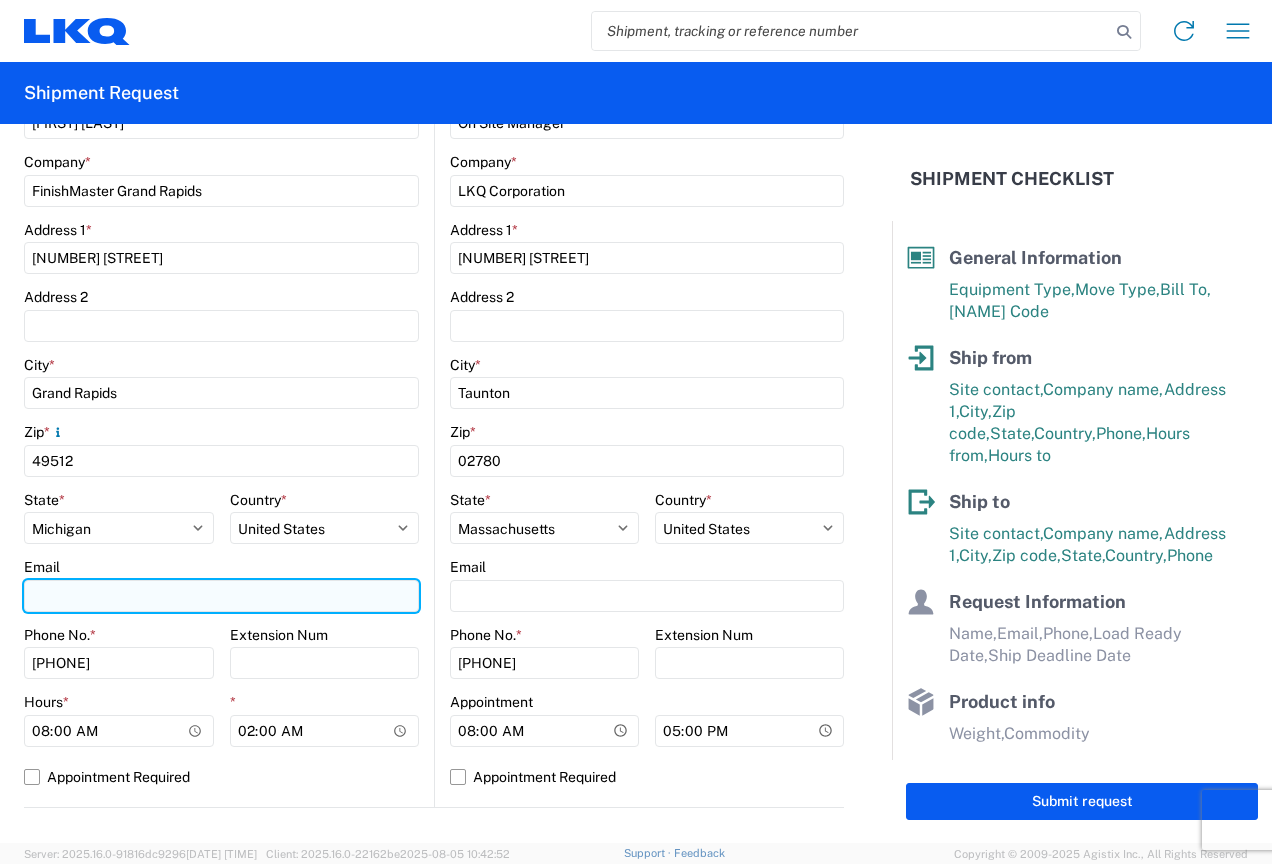 click on "Email" at bounding box center [221, 596] 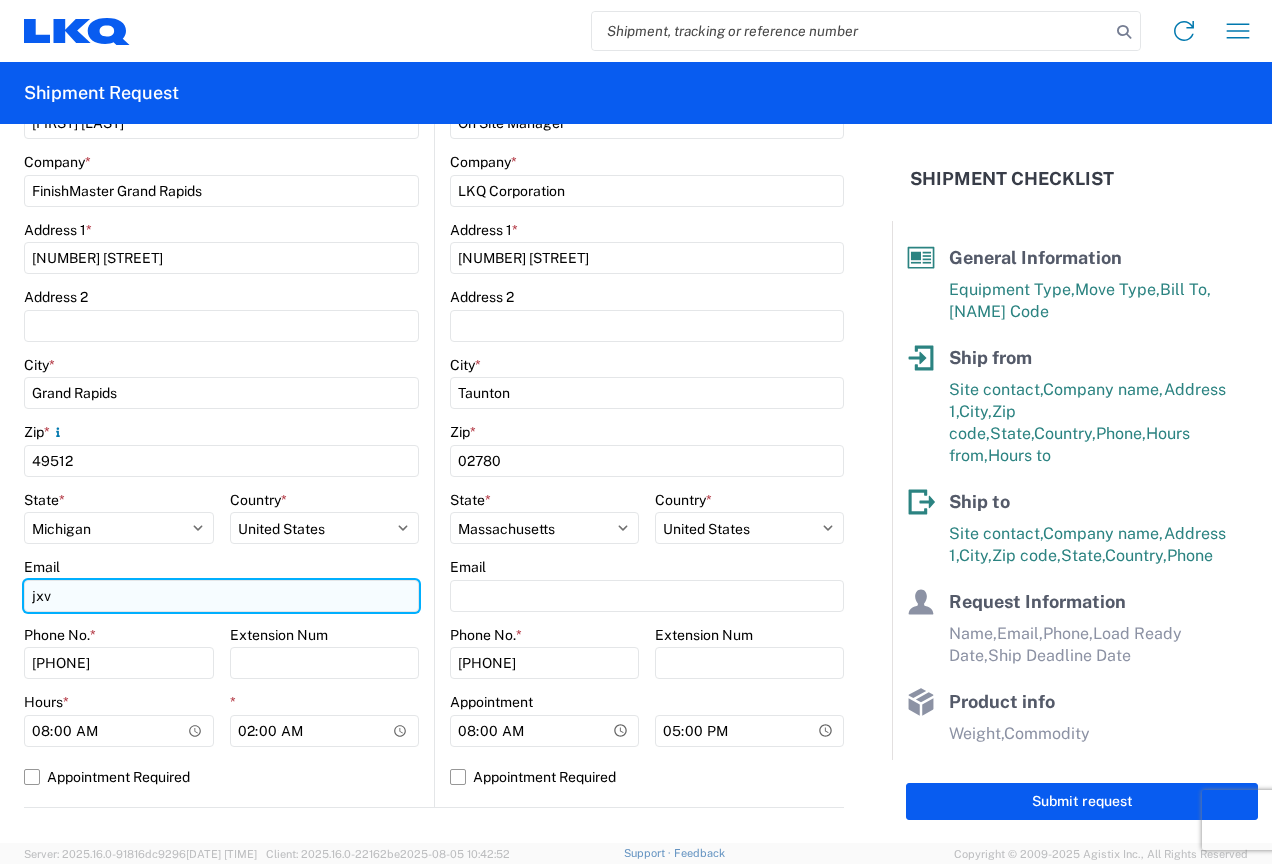type on "[EMAIL]" 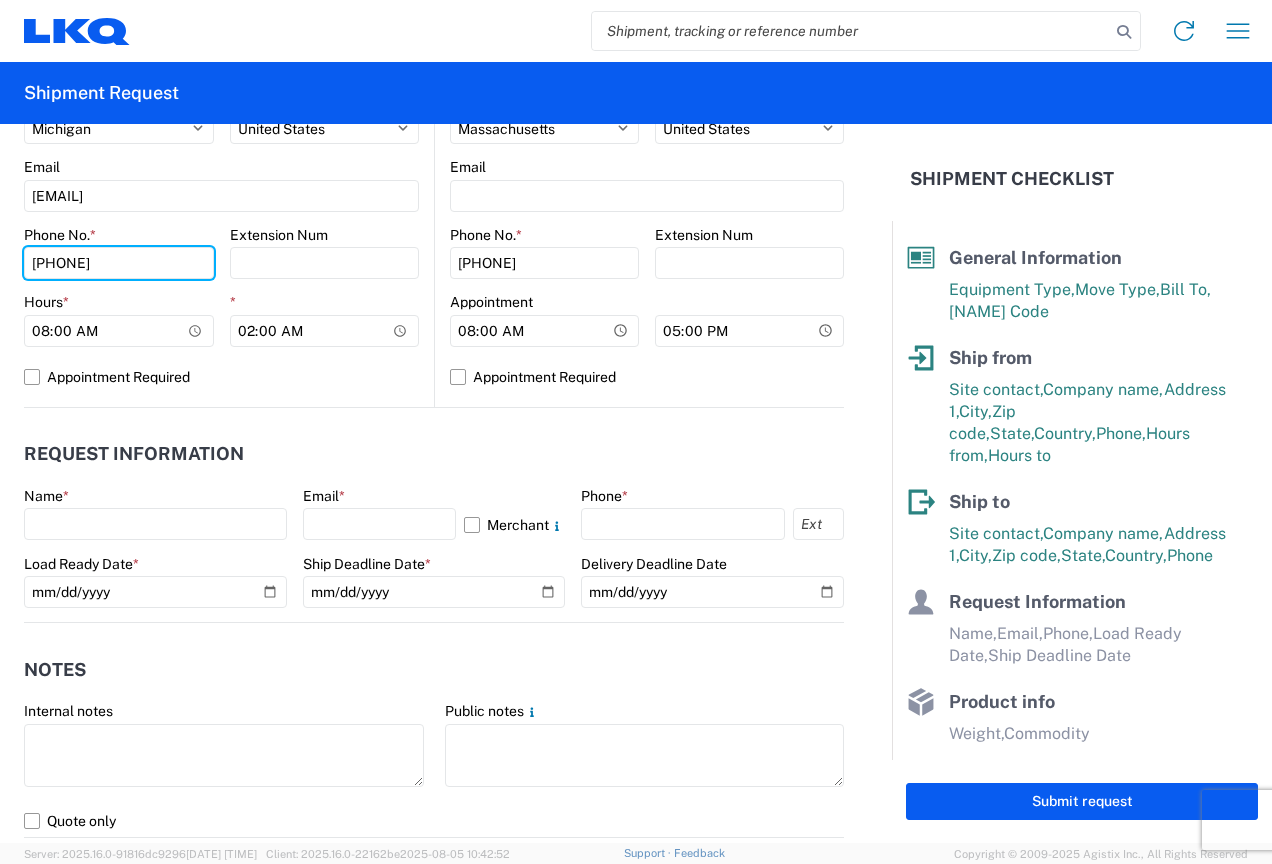 scroll, scrollTop: 900, scrollLeft: 0, axis: vertical 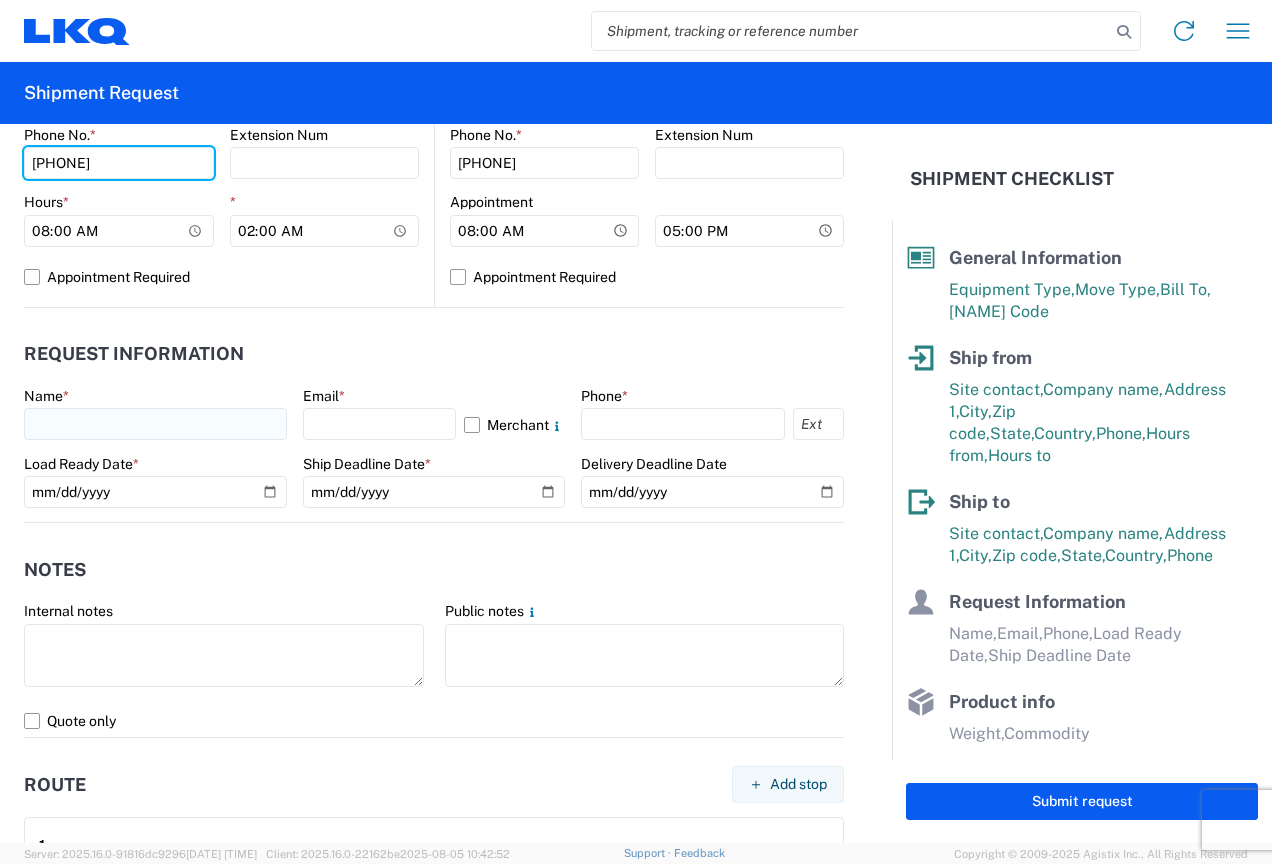 type on "[PHONE]" 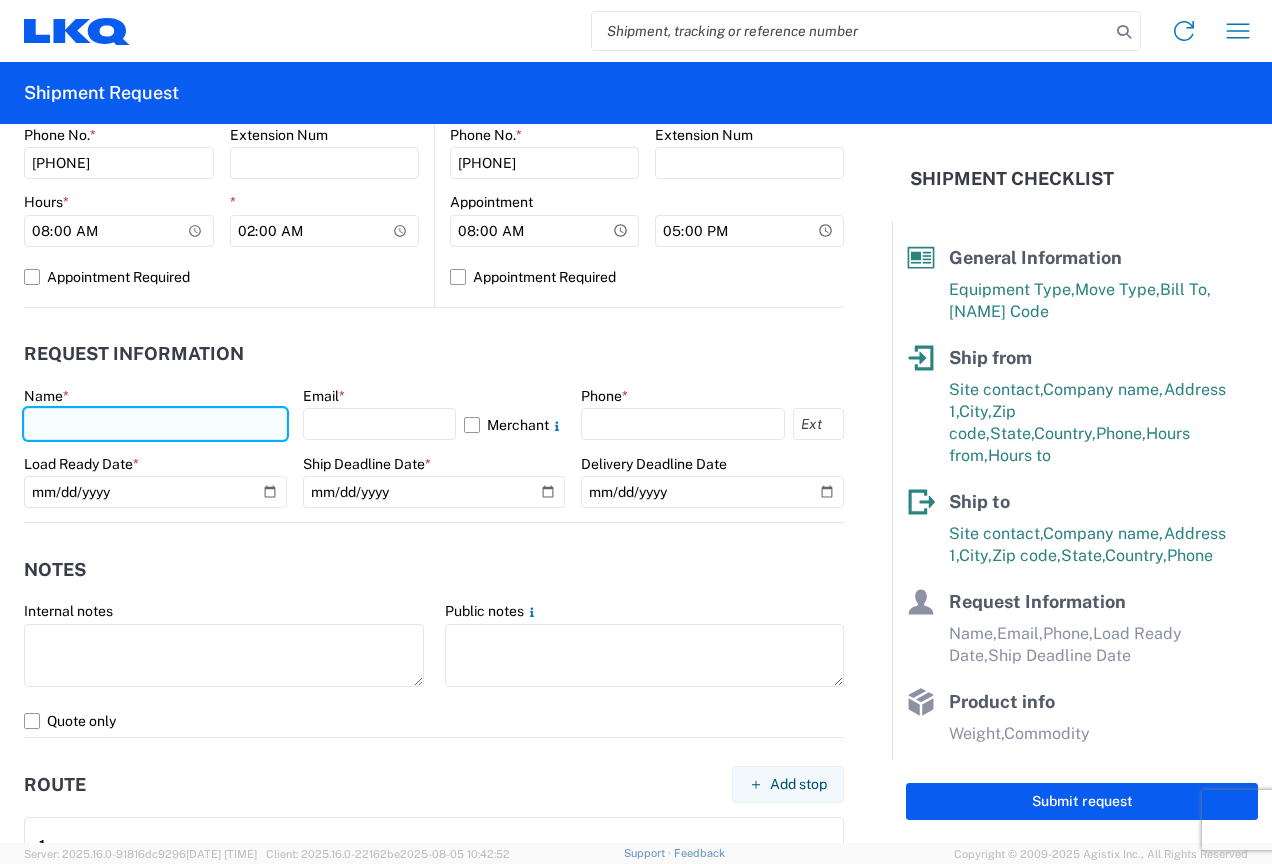 click 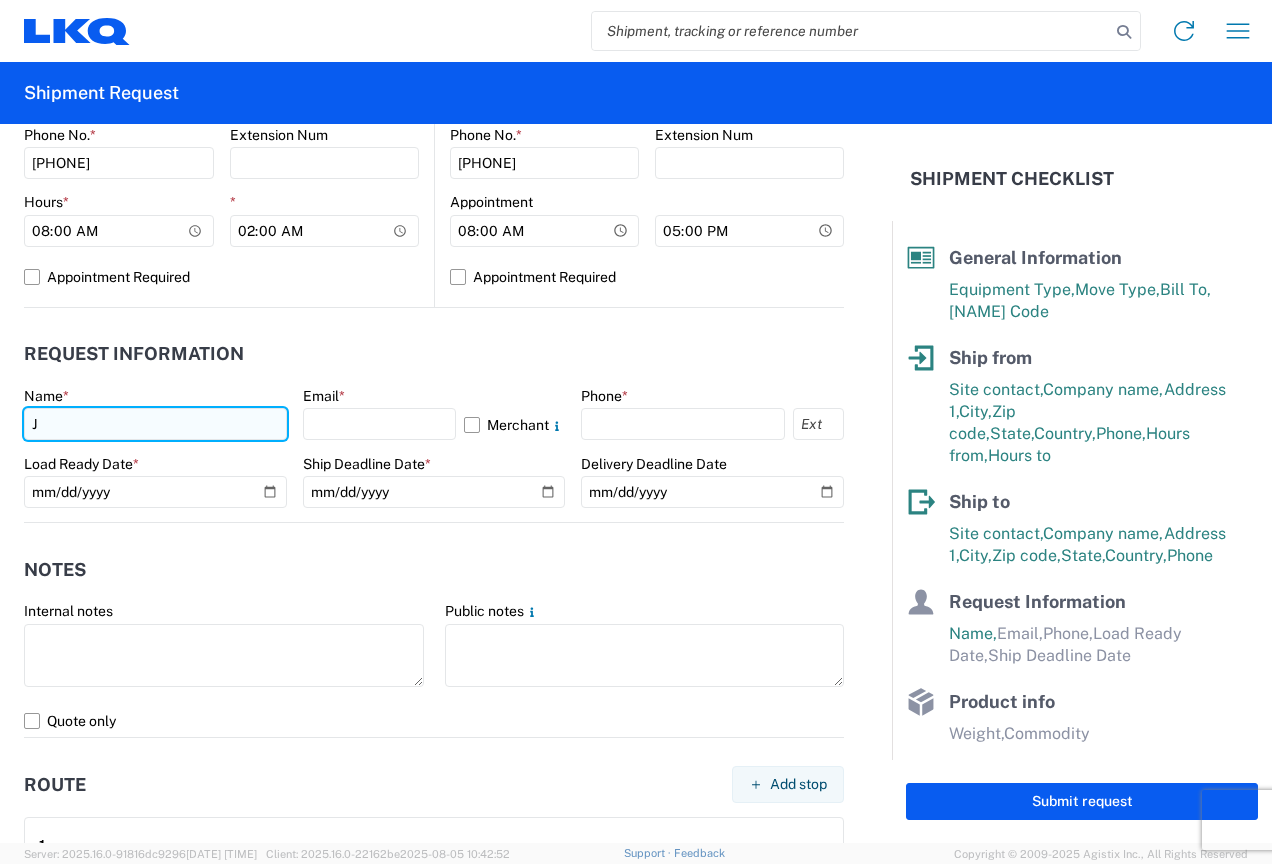 type on "[FIRST] [LAST]" 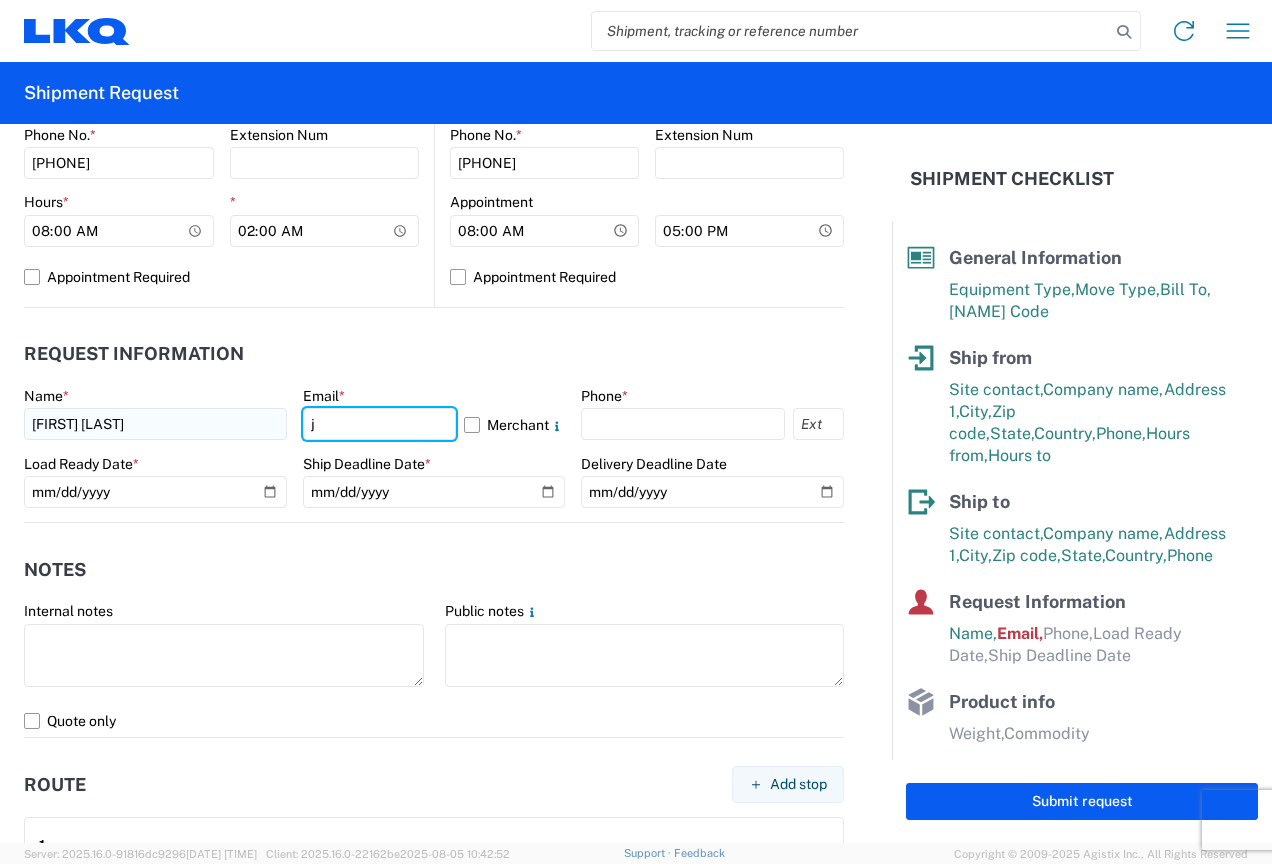 type on "[EMAIL]" 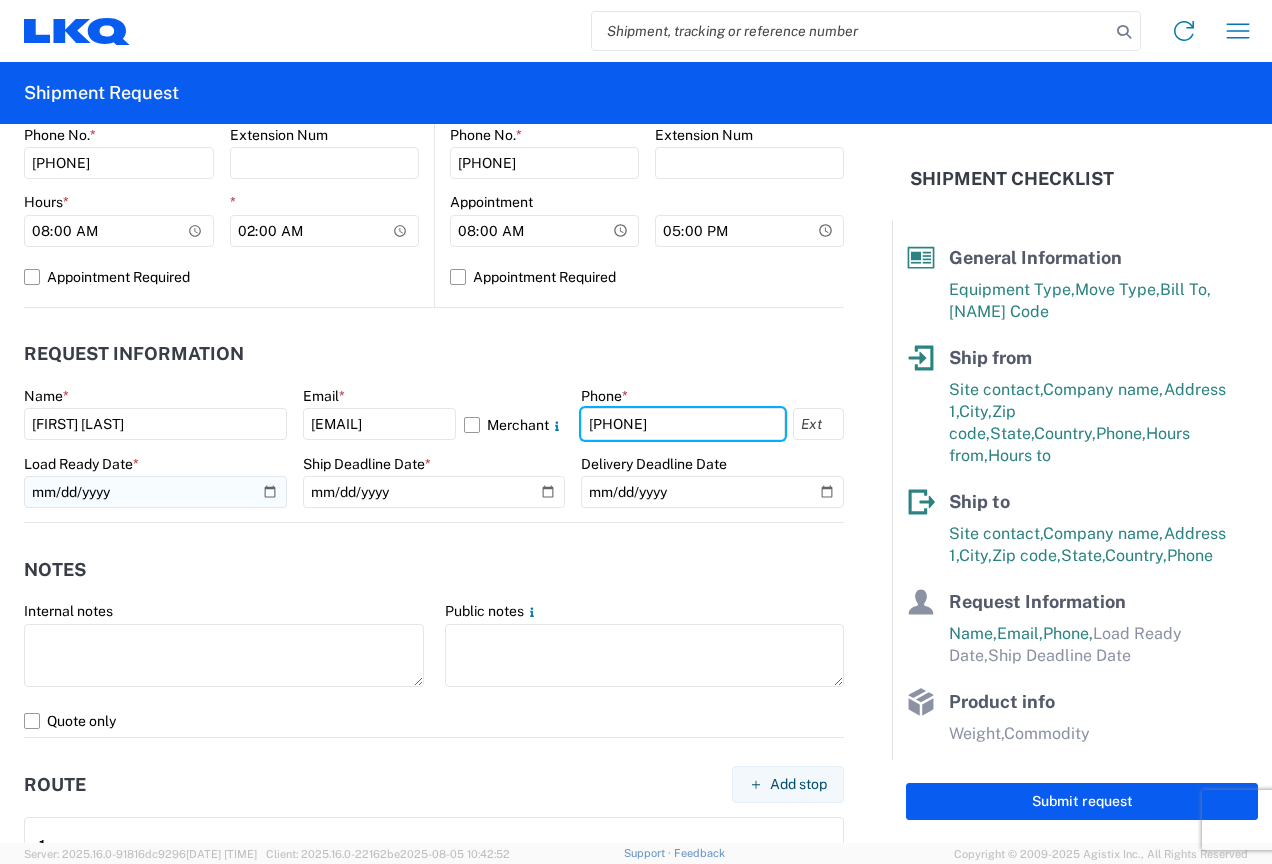 type on "[PHONE]" 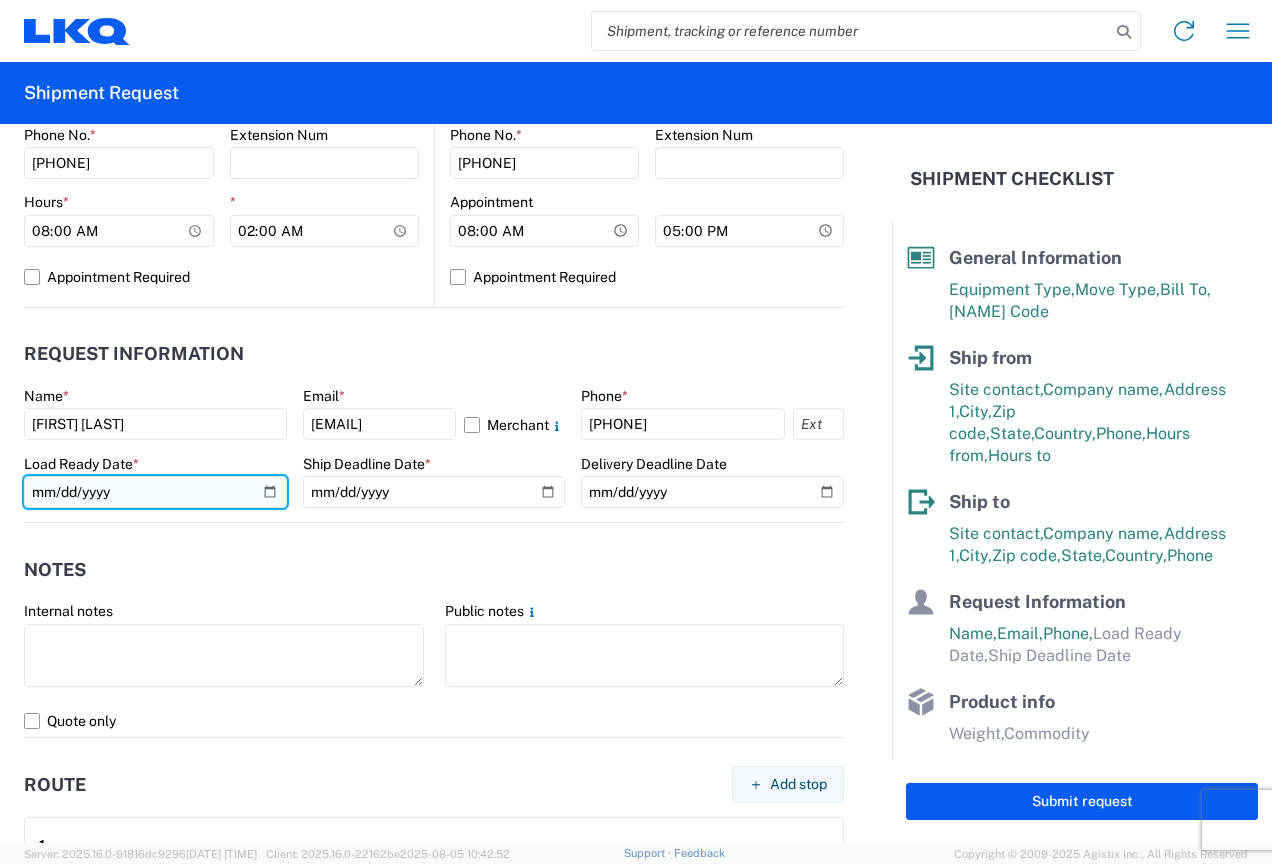 click 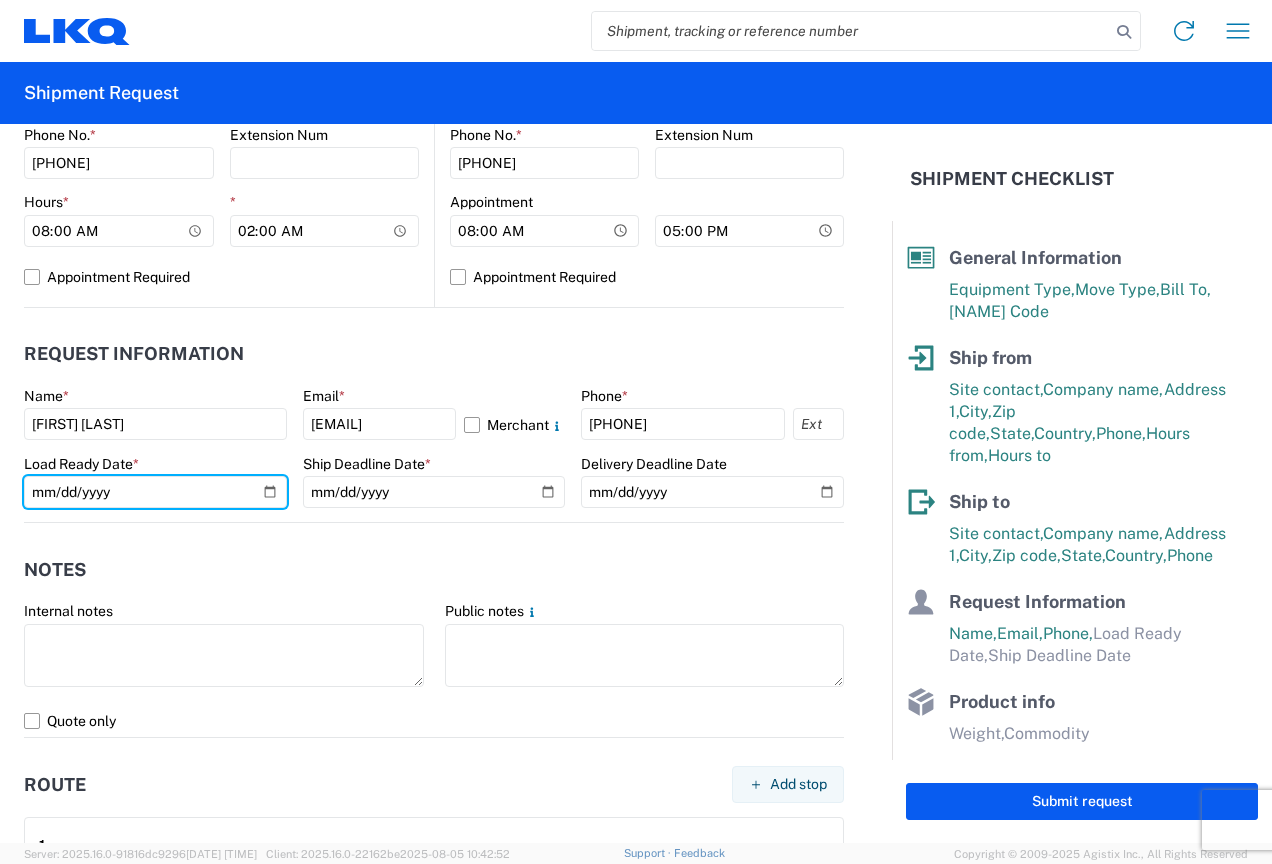 type on "[DATE]" 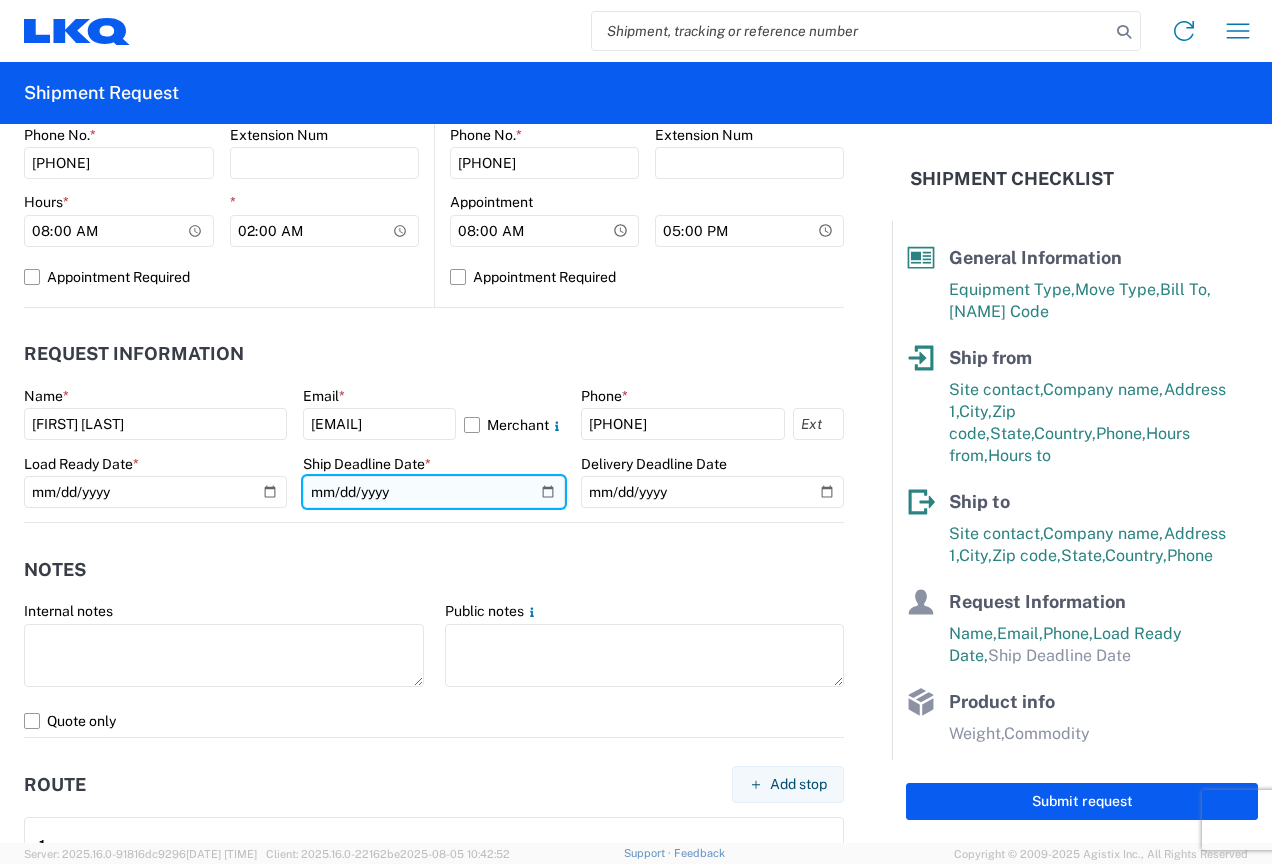 click 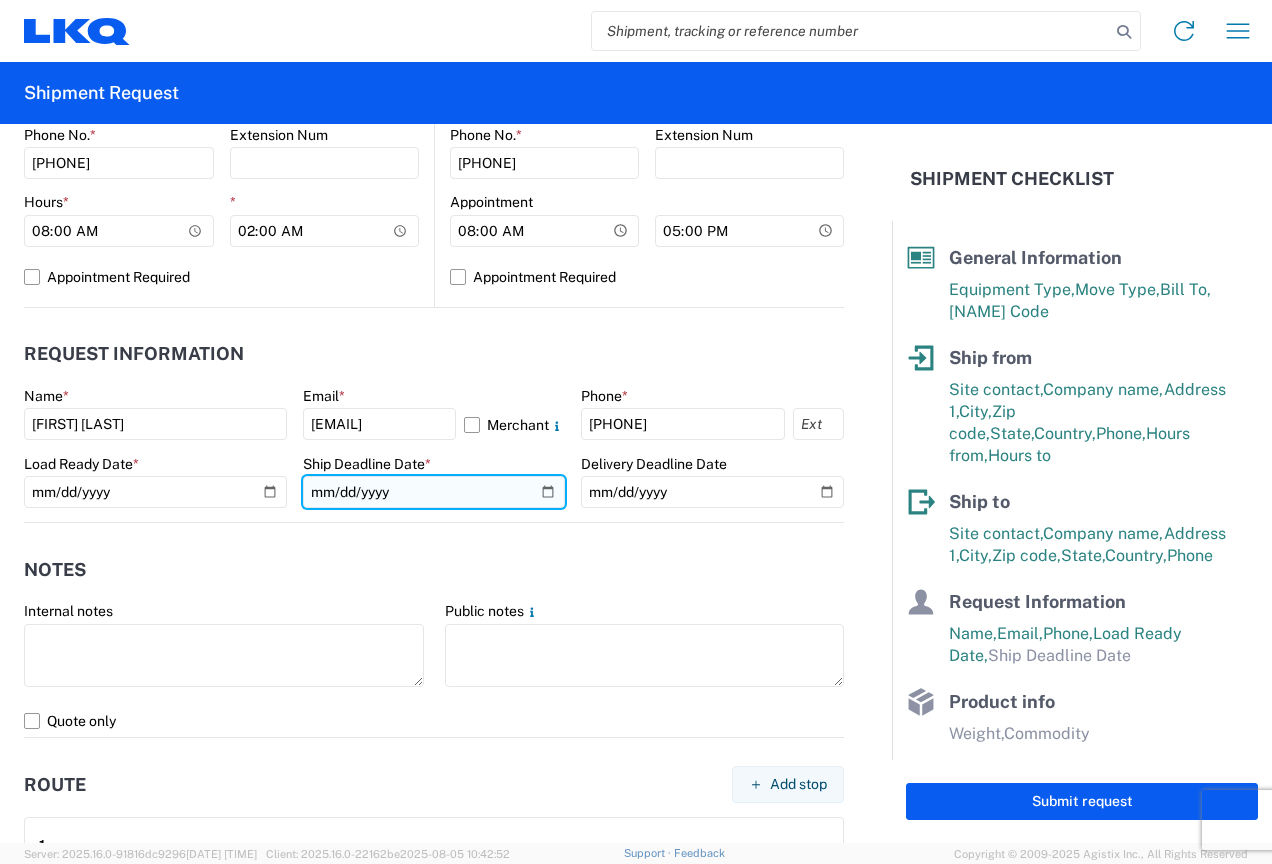 click 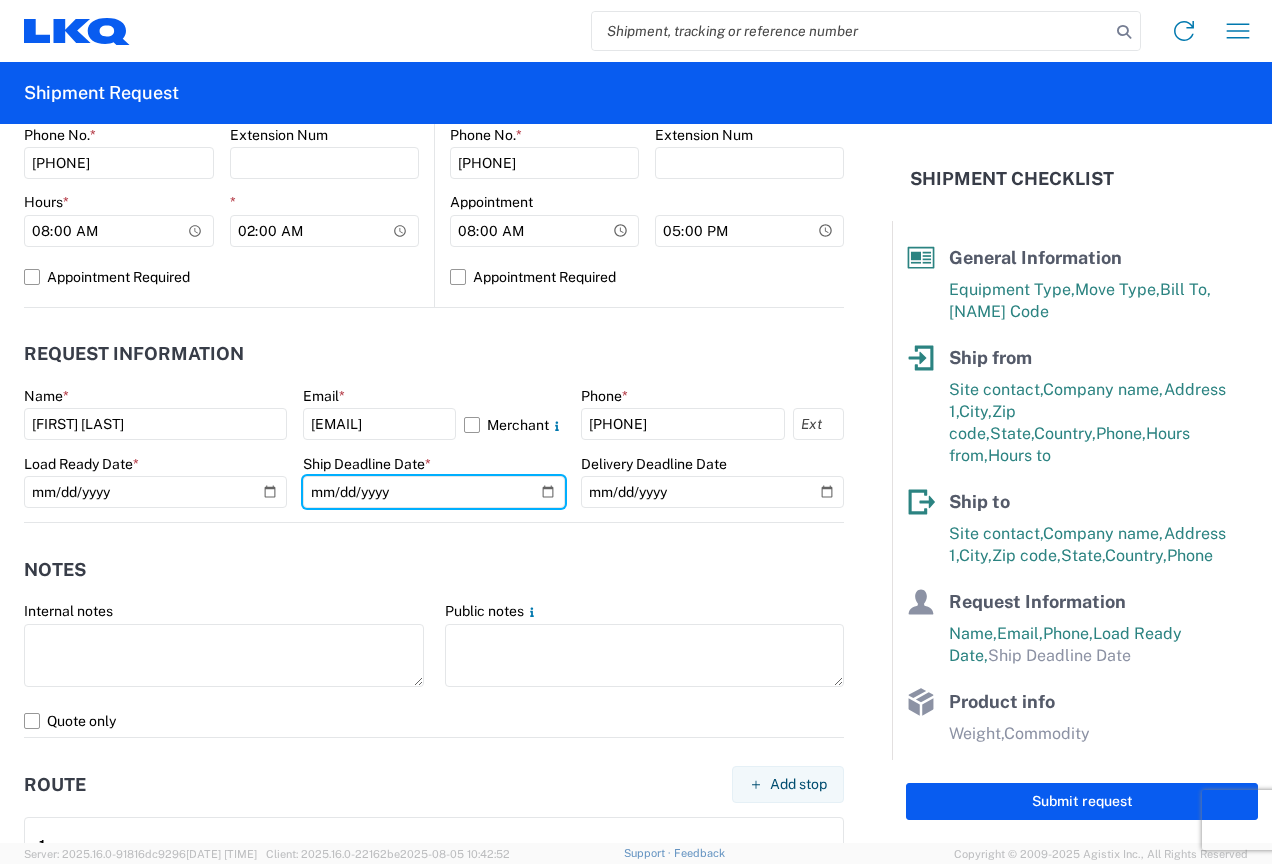 type on "[DATE]" 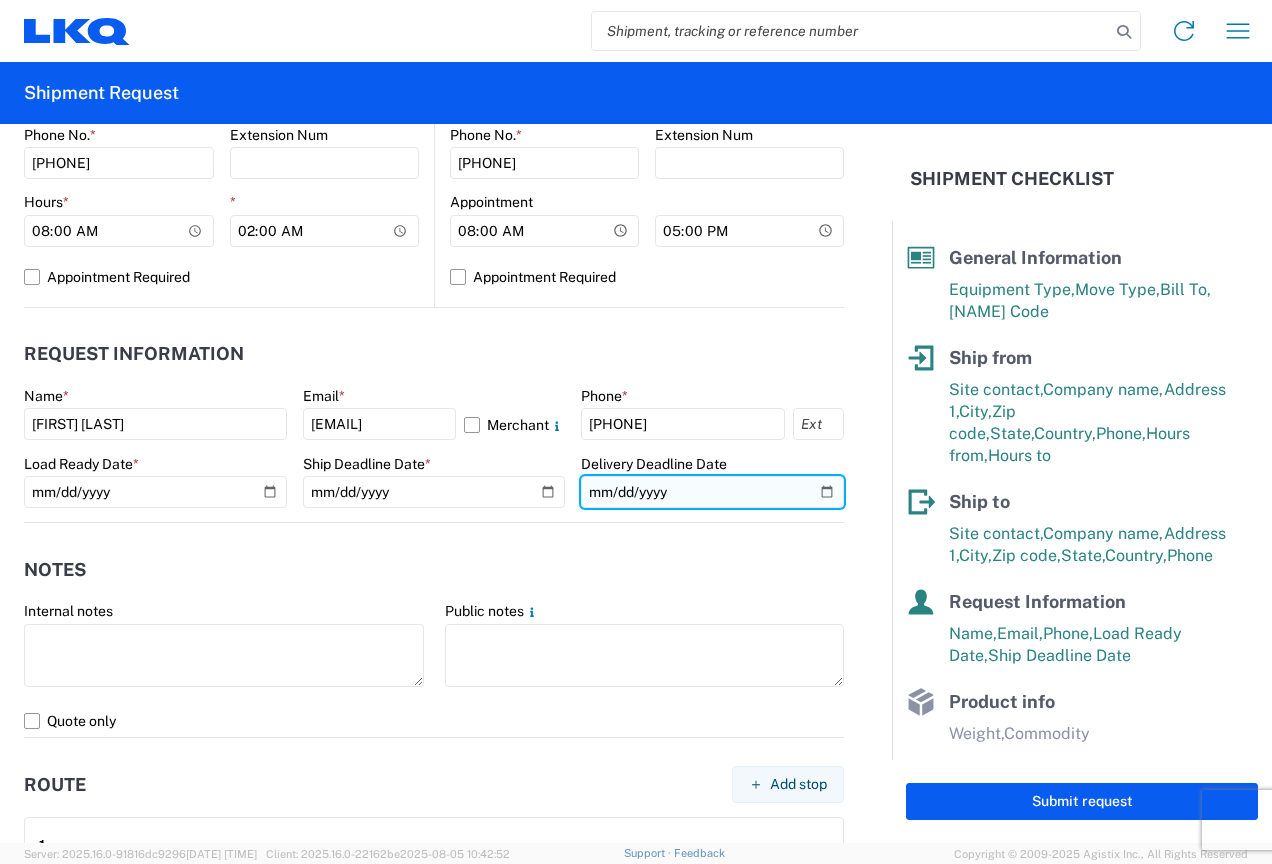 click 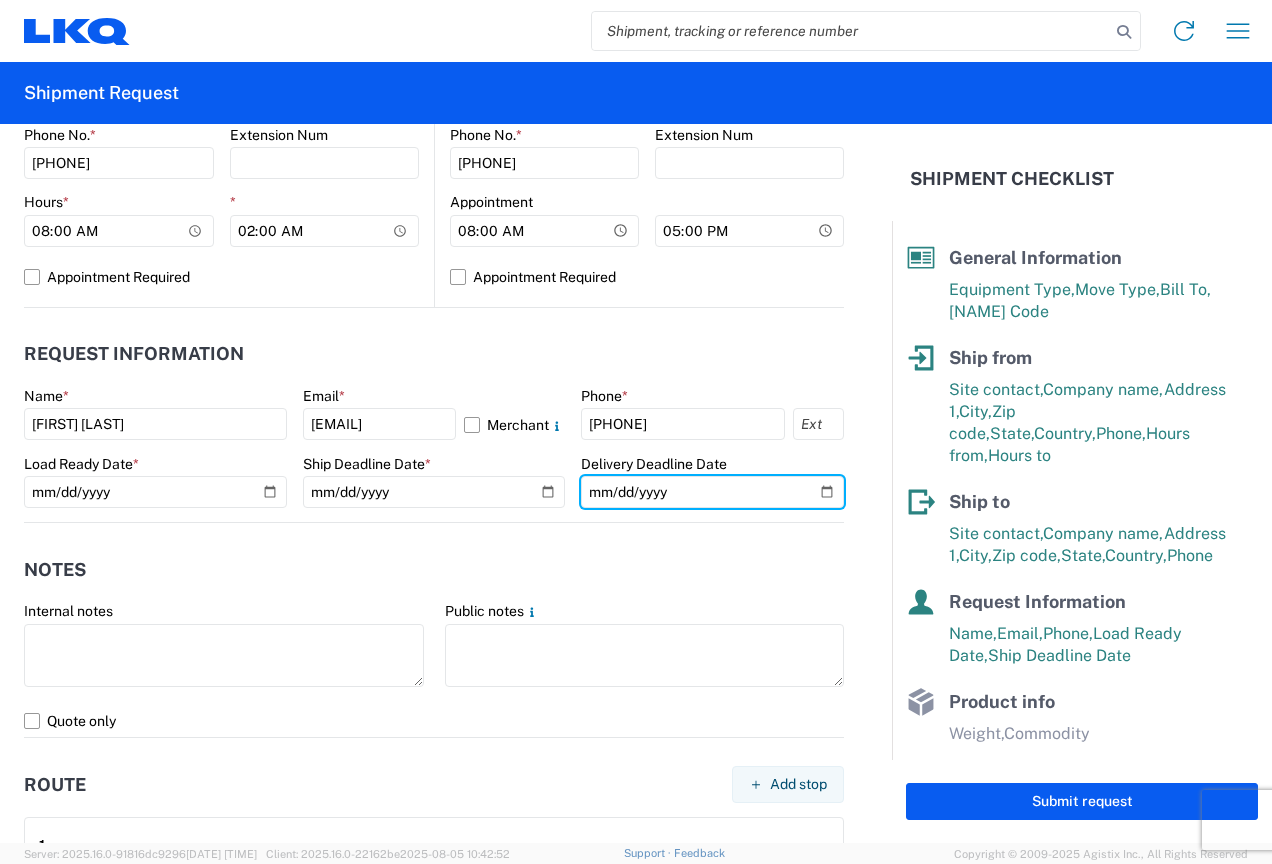 type on "[DATE]" 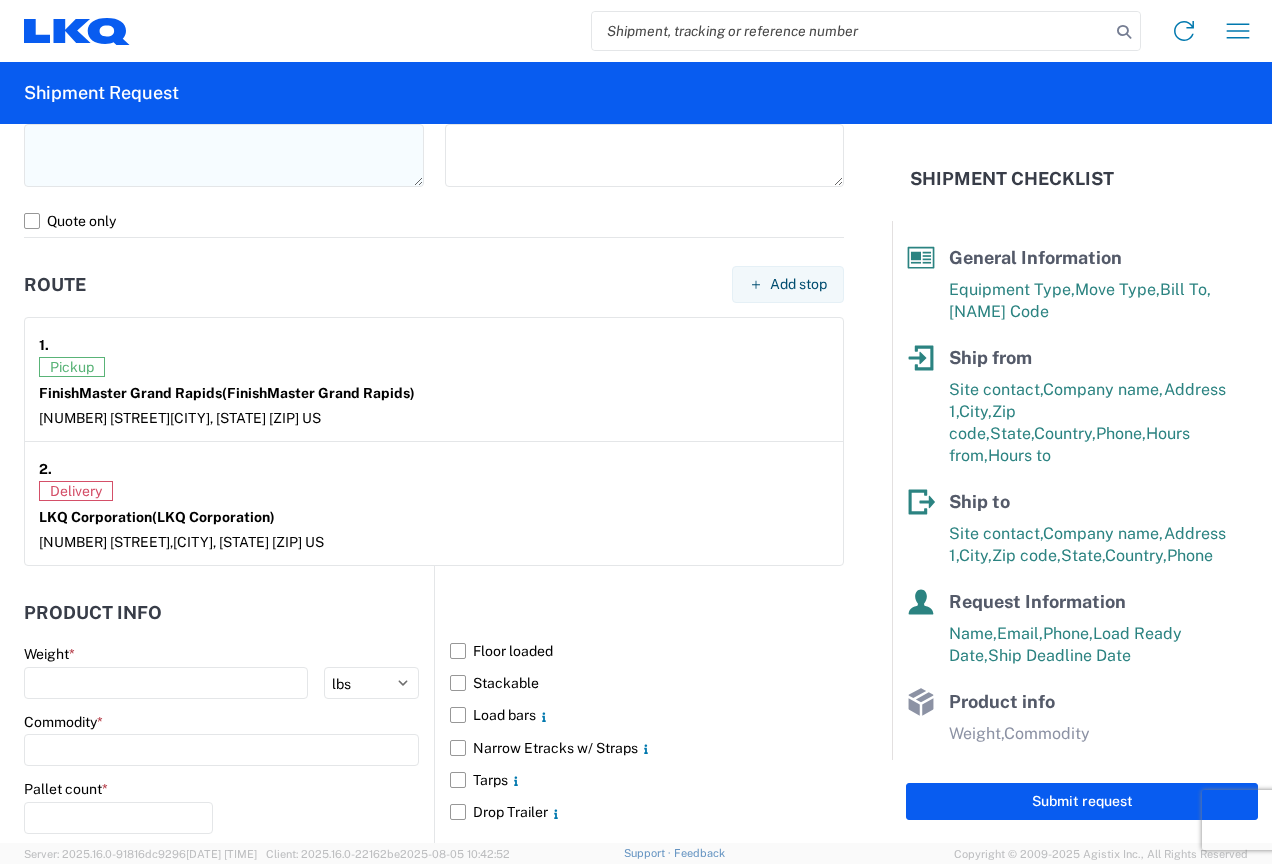 scroll, scrollTop: 1600, scrollLeft: 0, axis: vertical 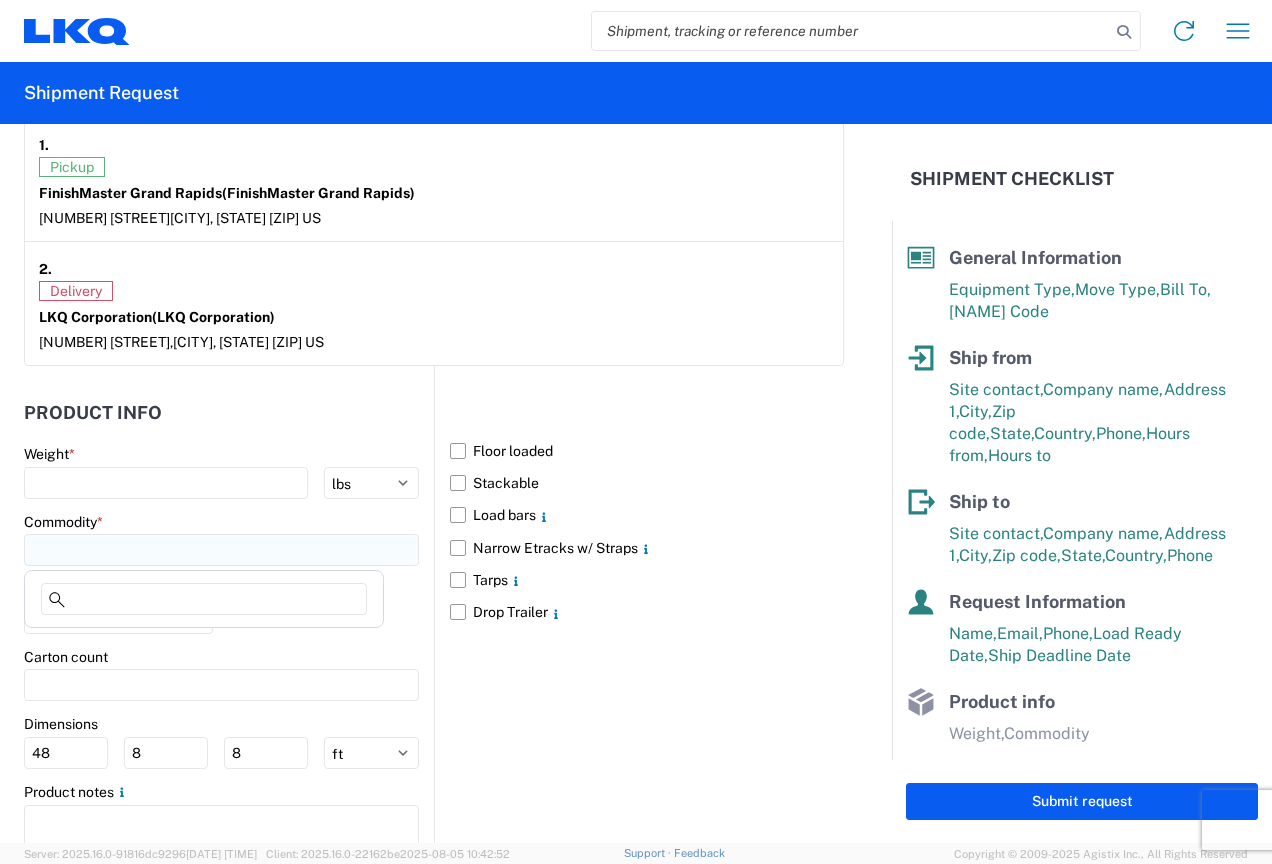 click 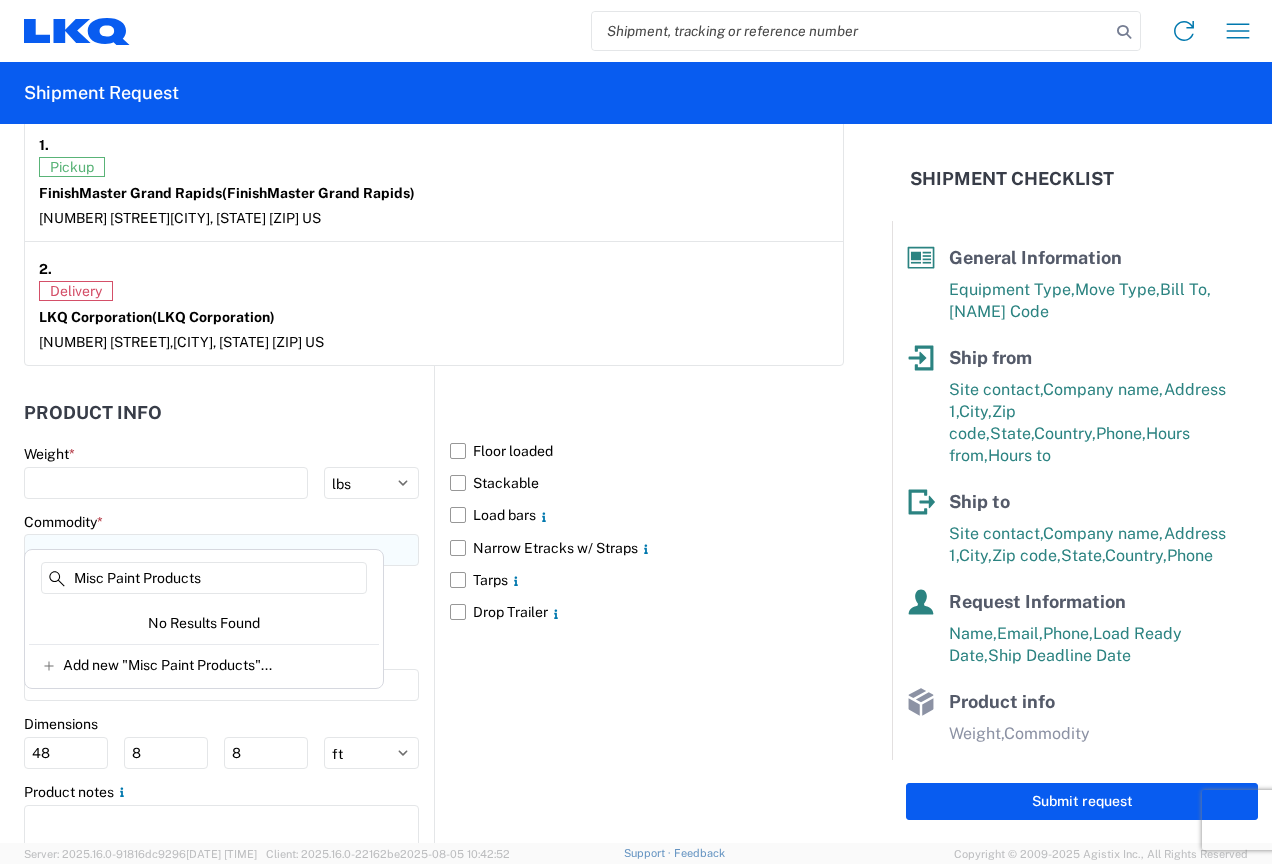 scroll, scrollTop: 1680, scrollLeft: 0, axis: vertical 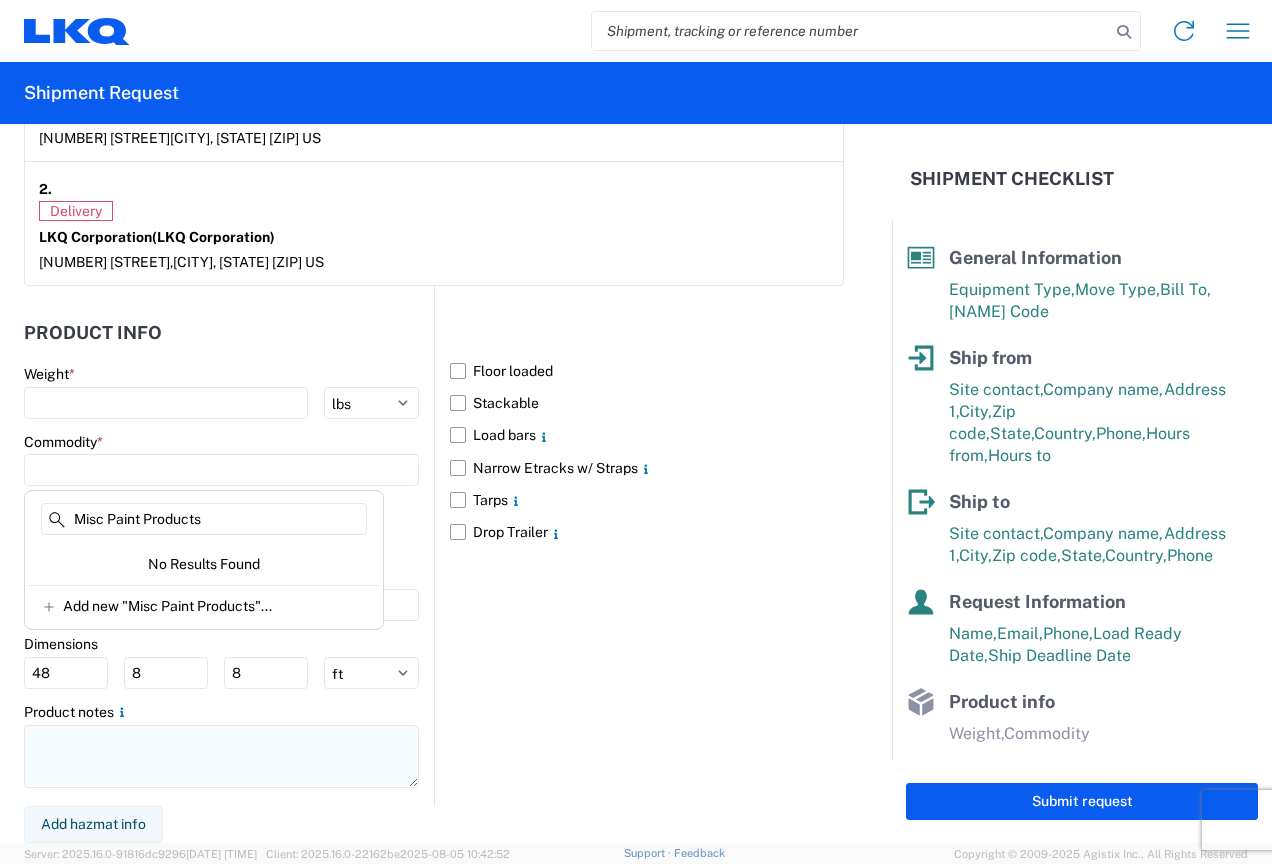 type on "Misc Paint Products" 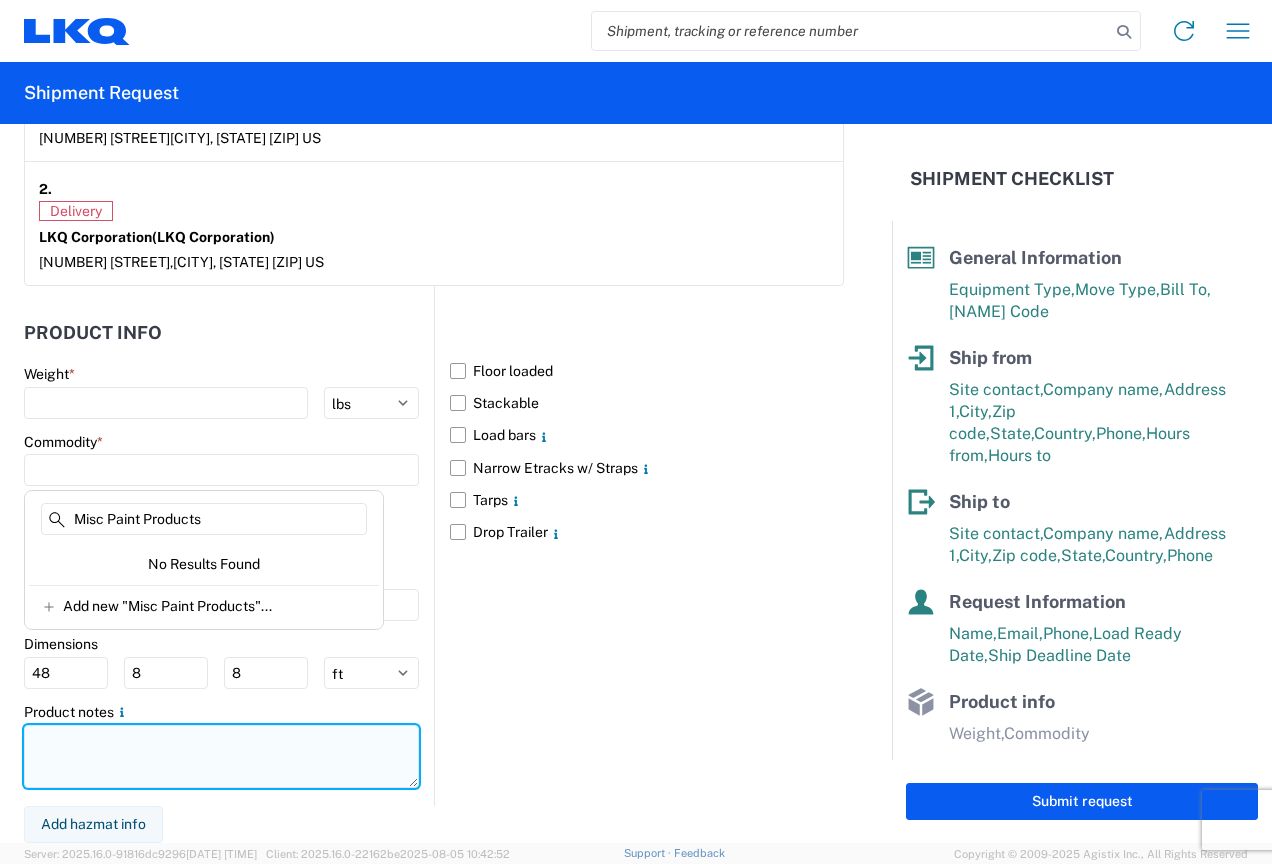 click 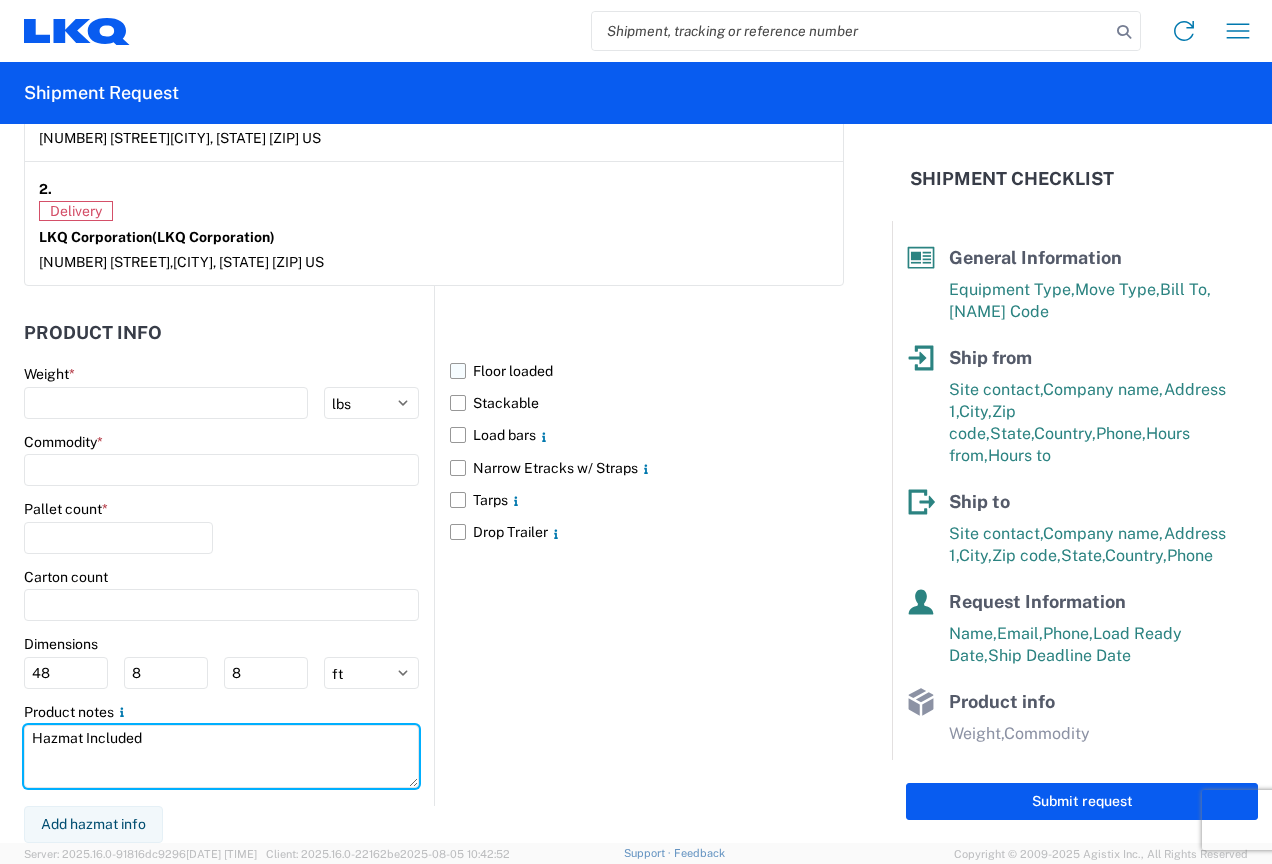 type on "Hazmat Included" 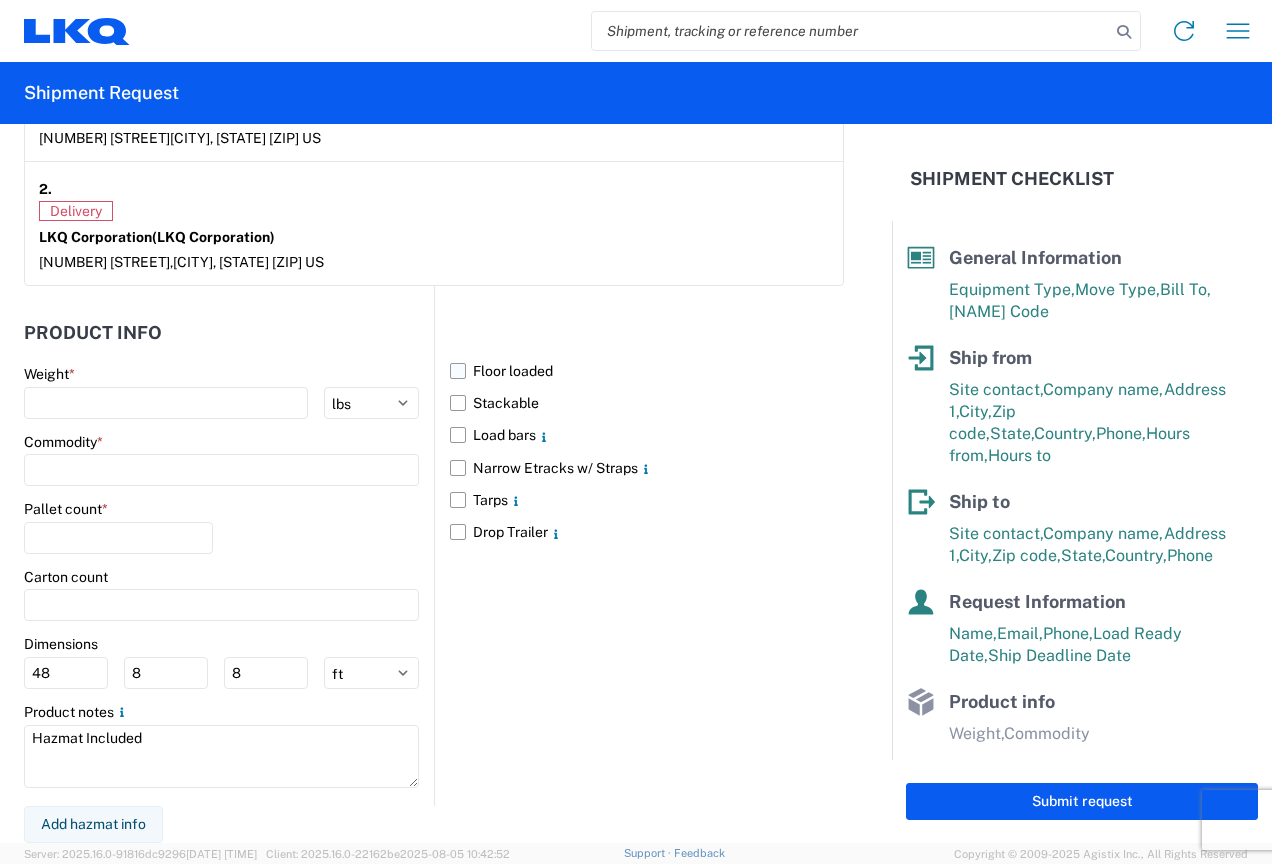 click on "Floor loaded" 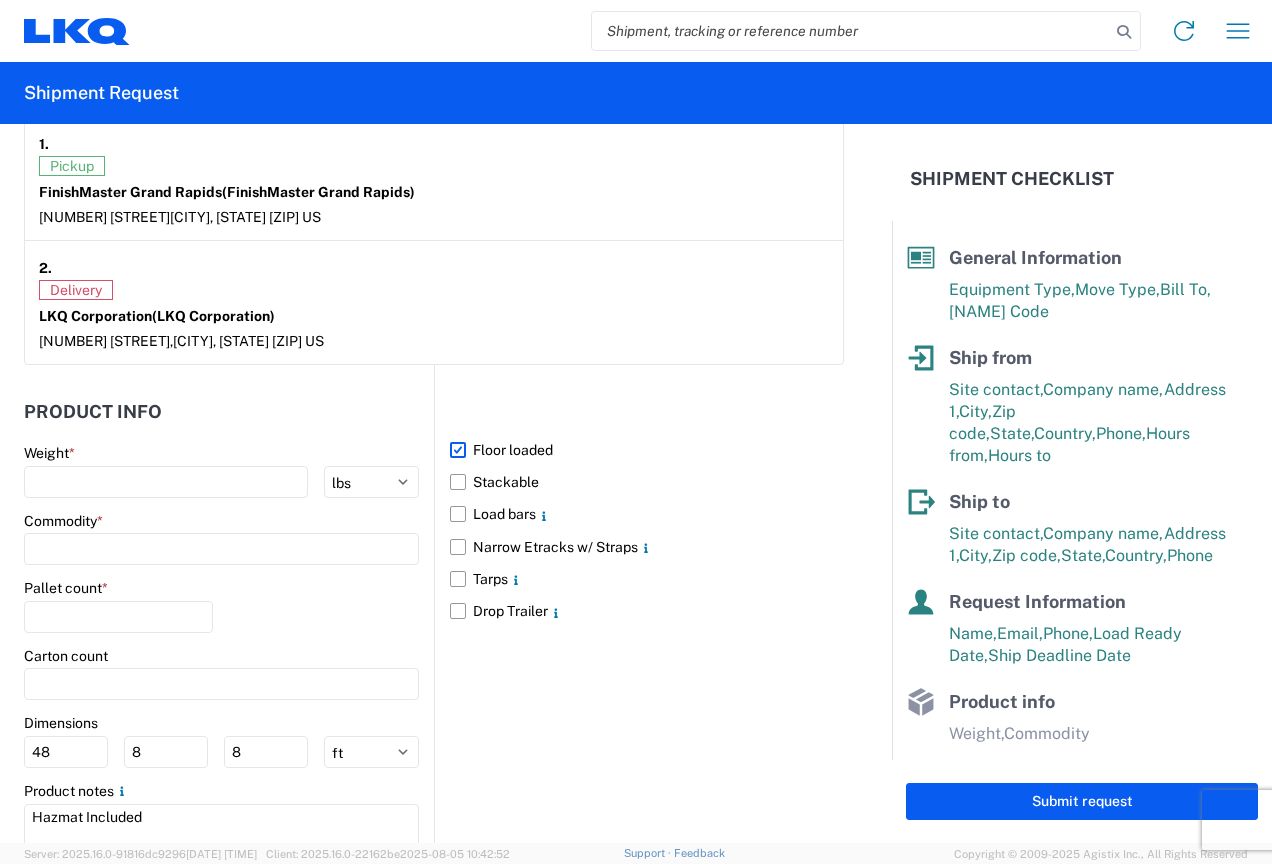 scroll, scrollTop: 1680, scrollLeft: 0, axis: vertical 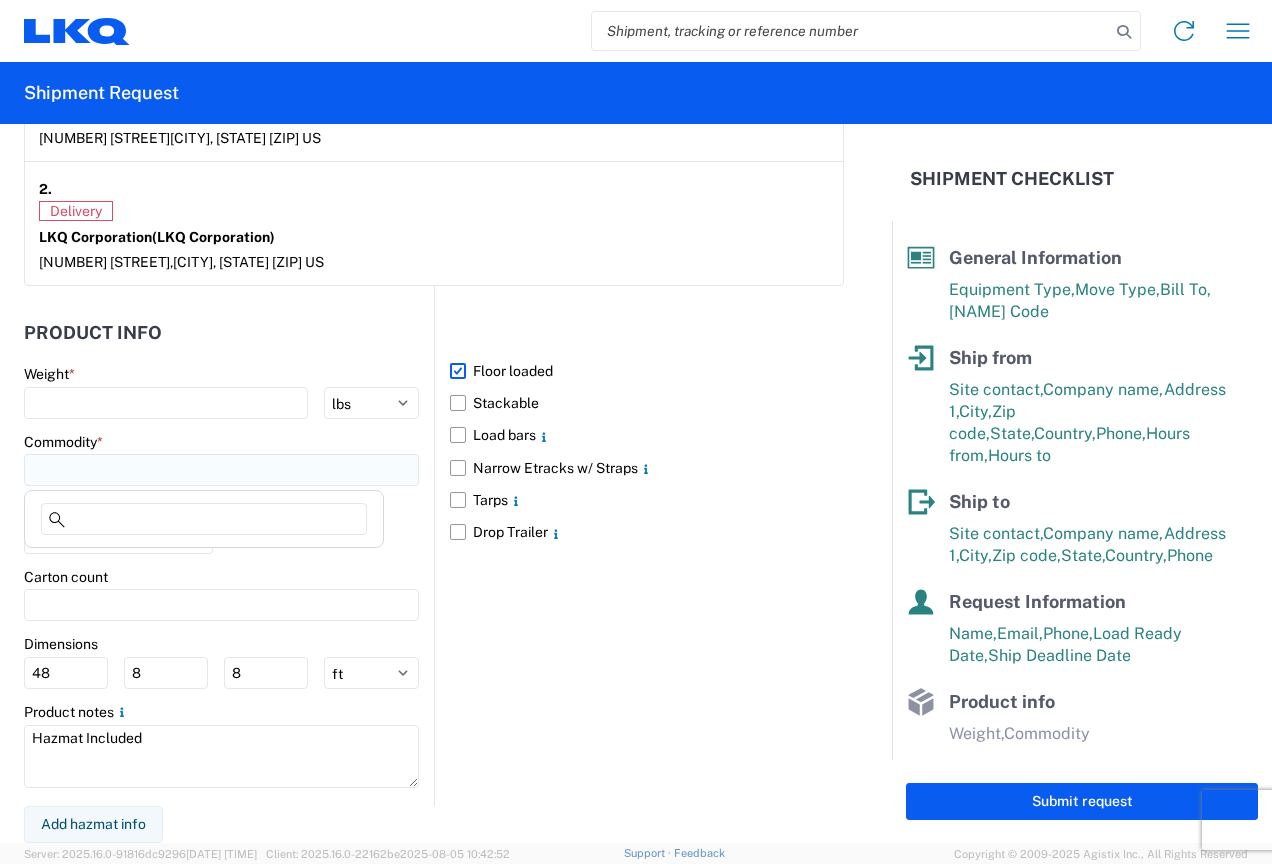 click 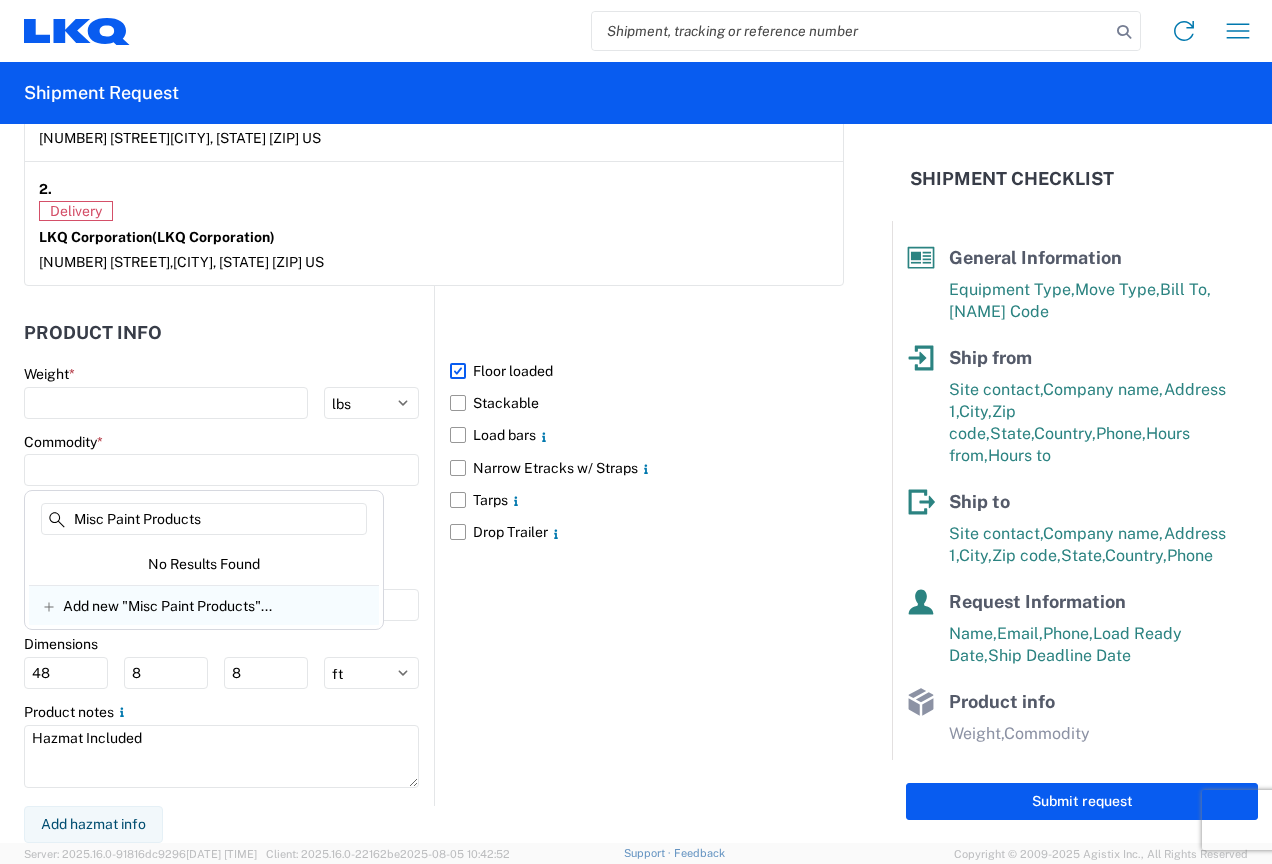 type on "Misc Paint Products" 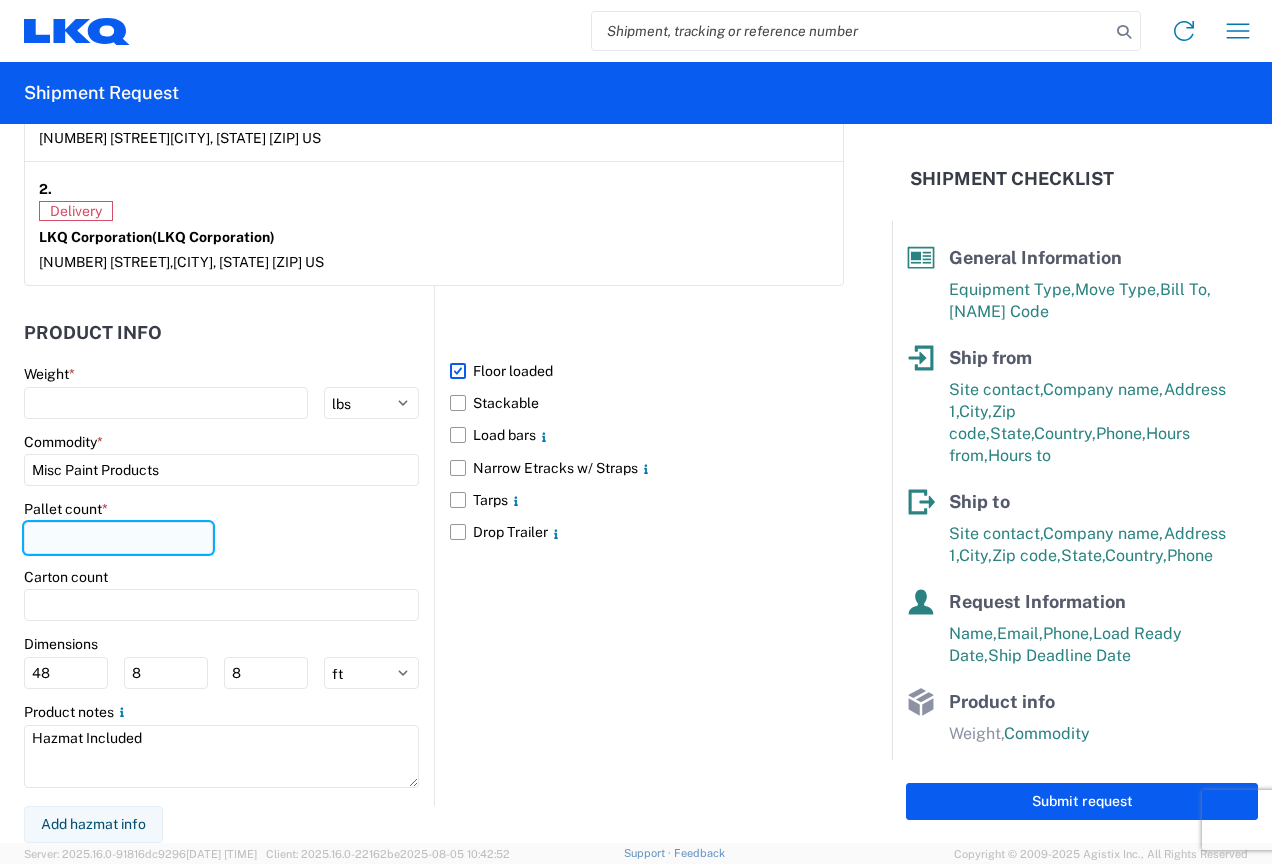 click 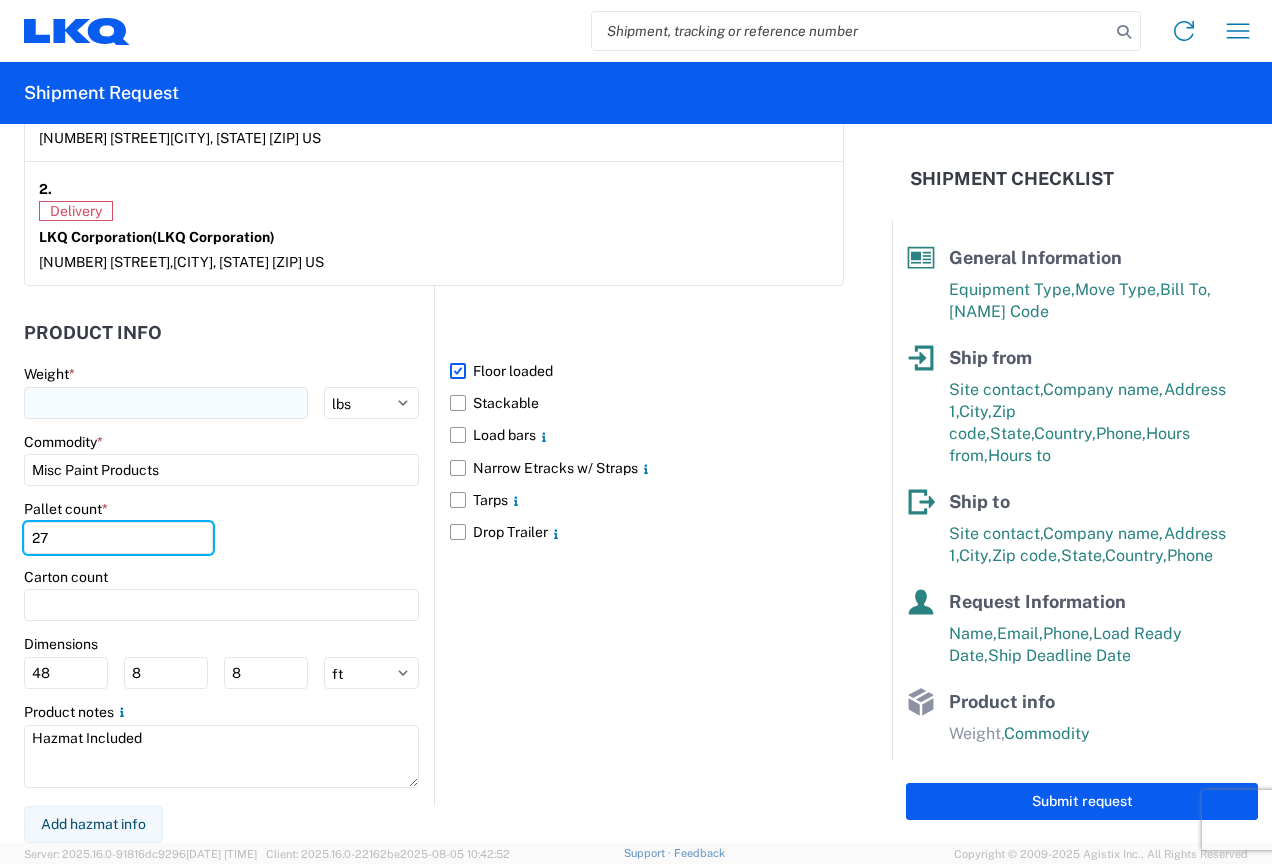 type on "27" 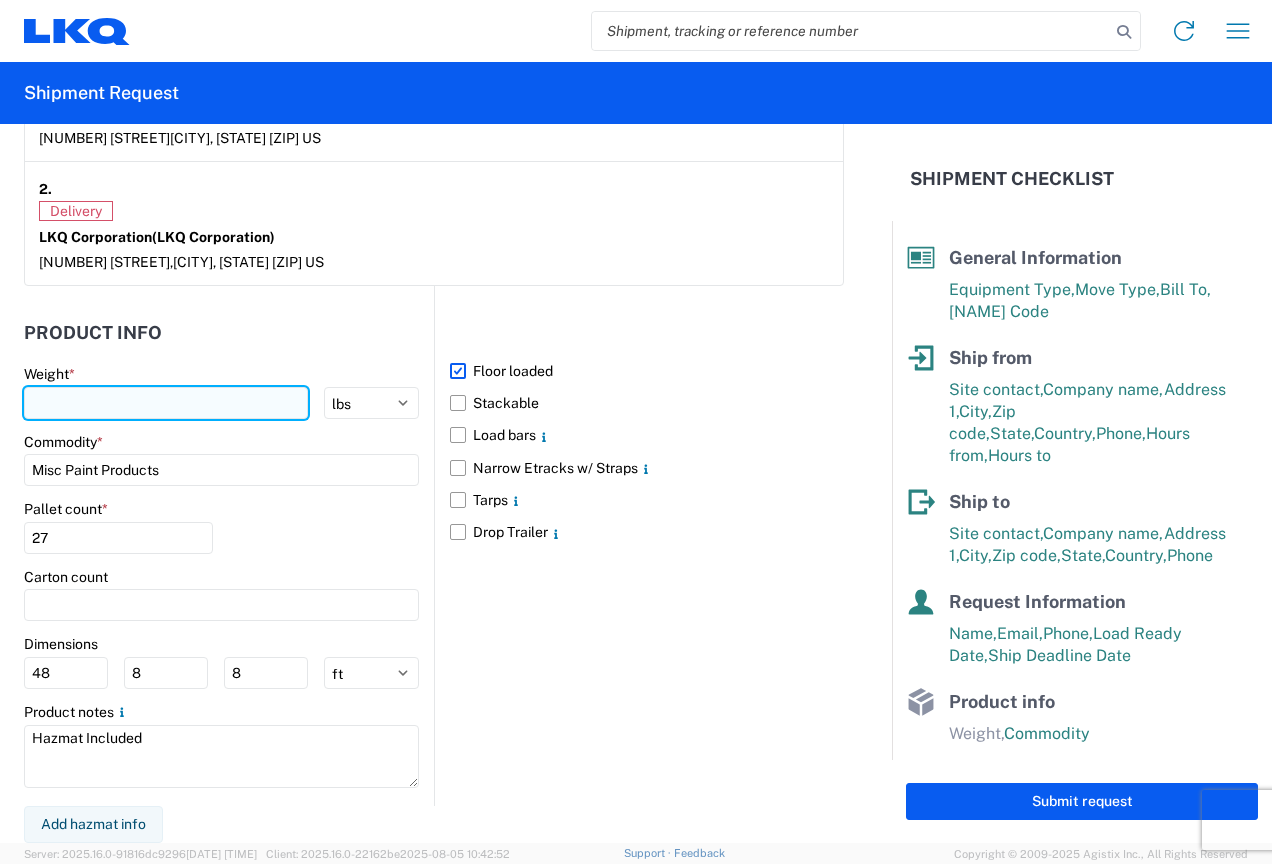 click 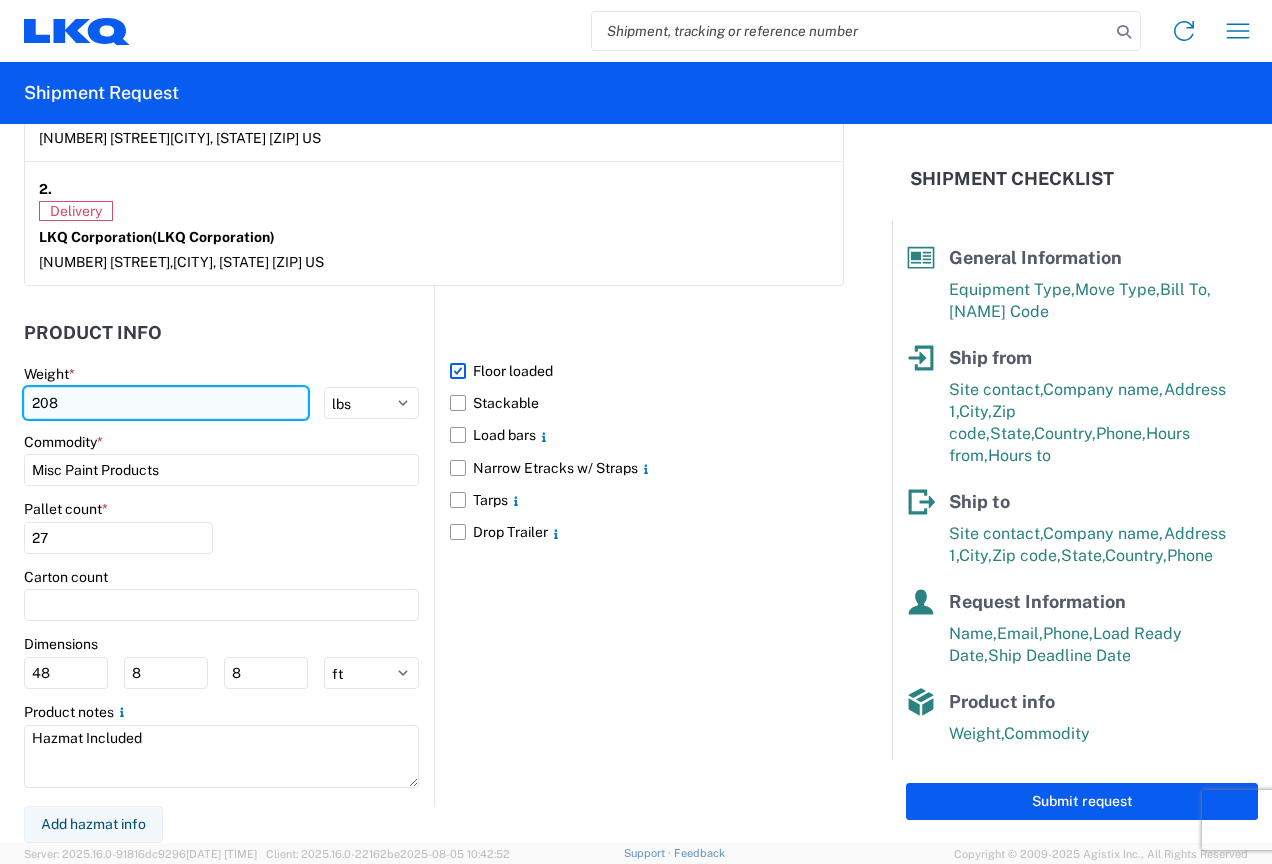 type on "2085" 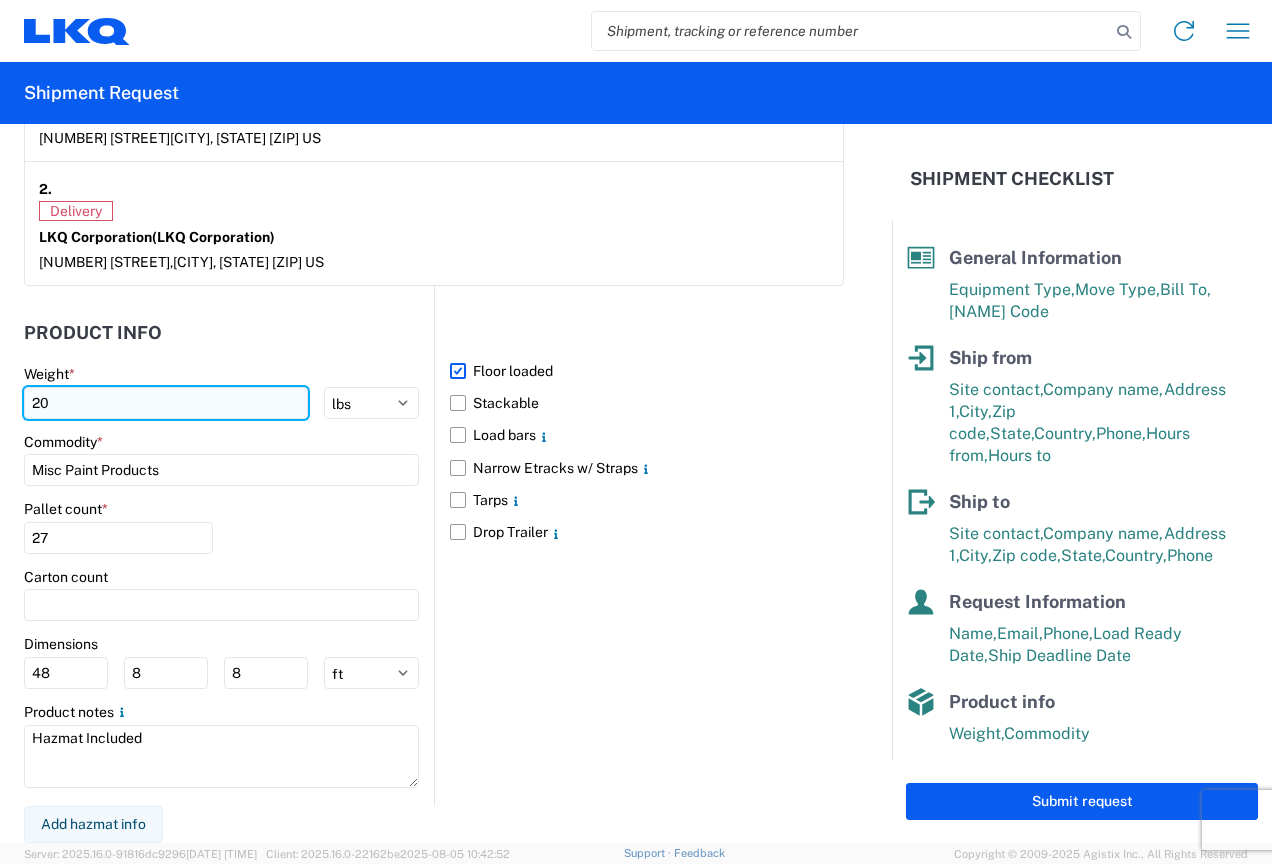 type on "2" 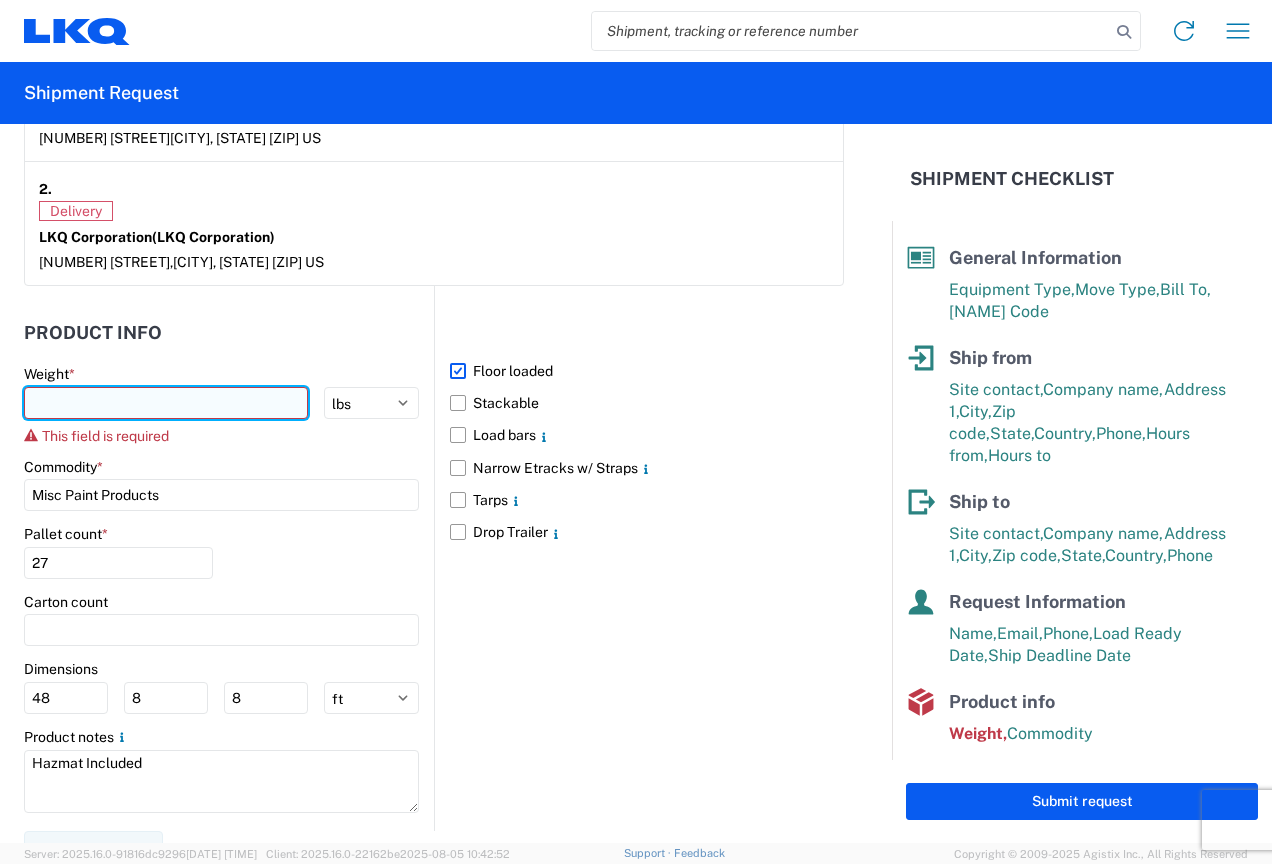 click 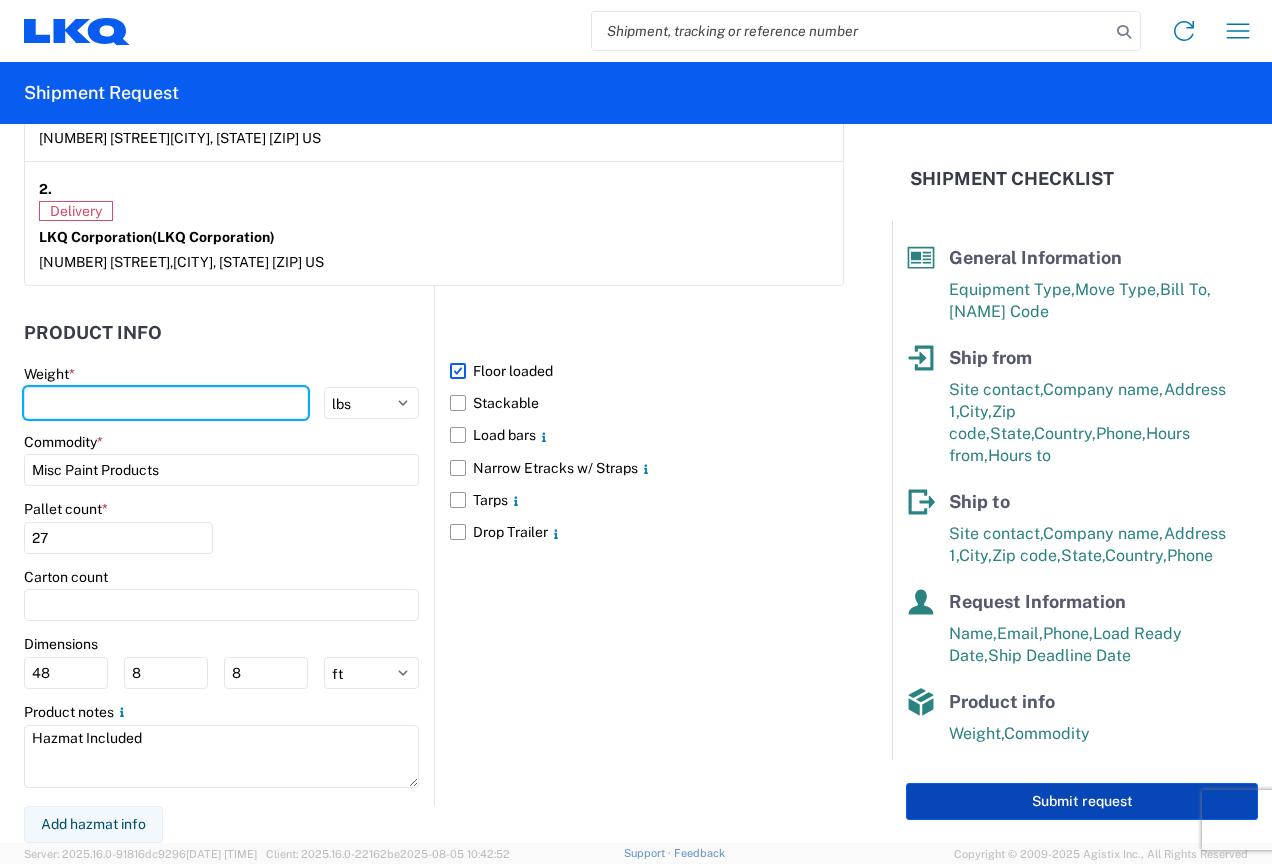 type on "[ZIP]" 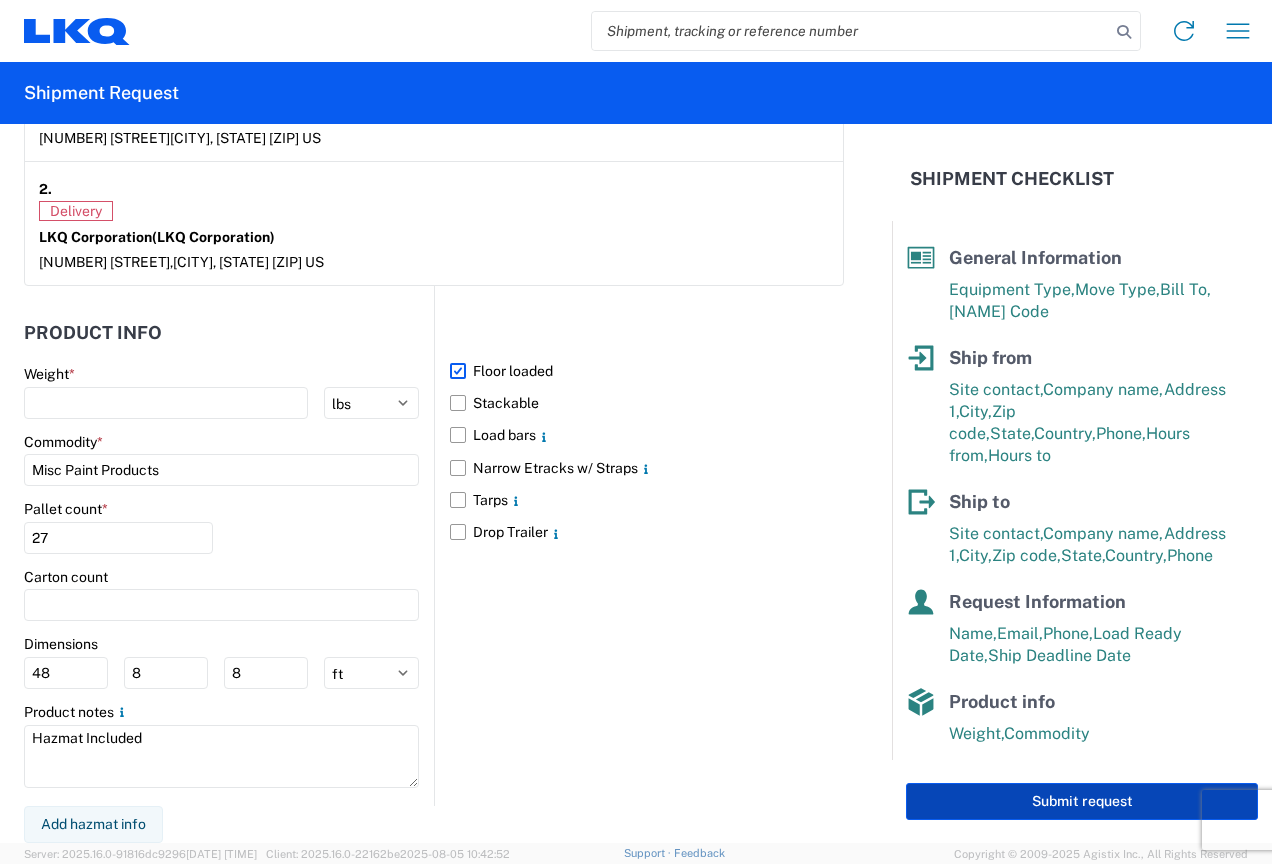 click on "Submit request" 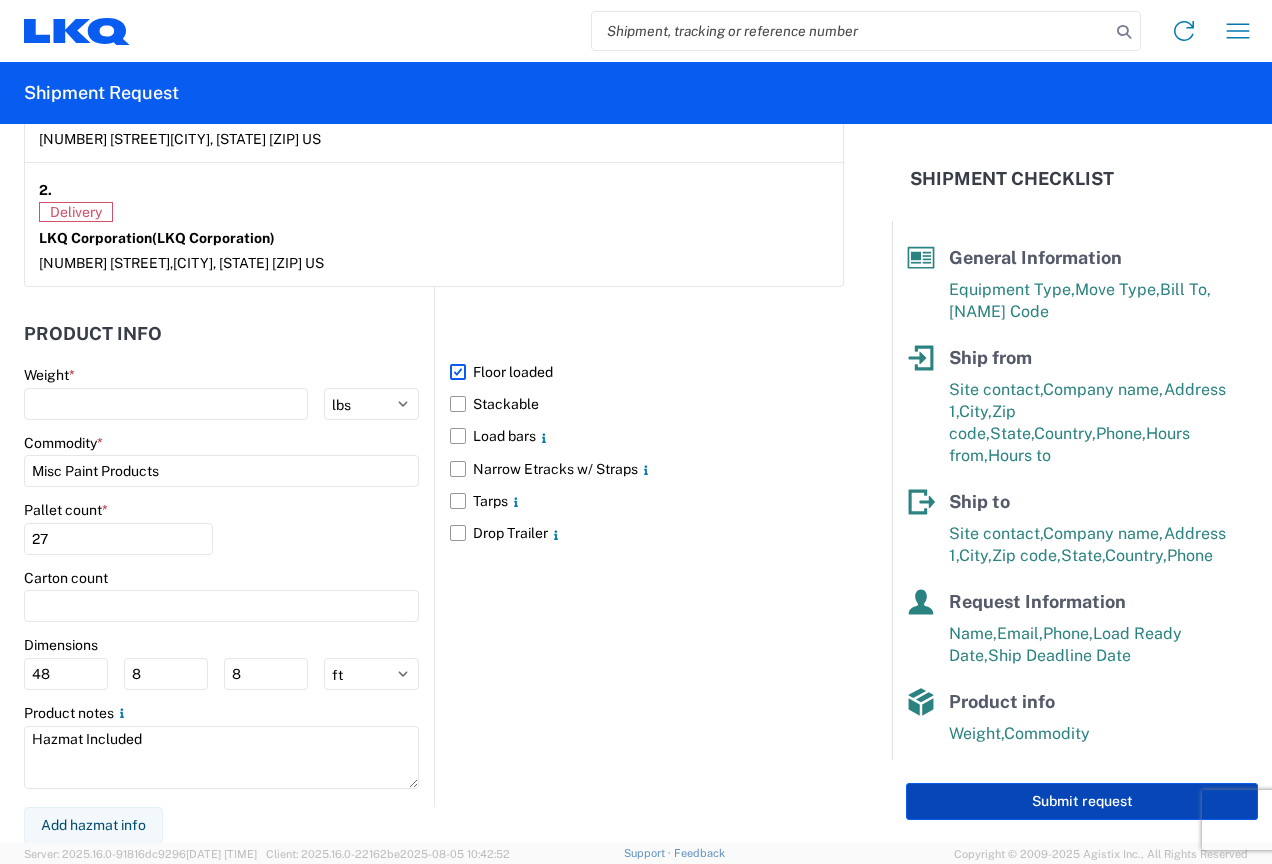select on "US" 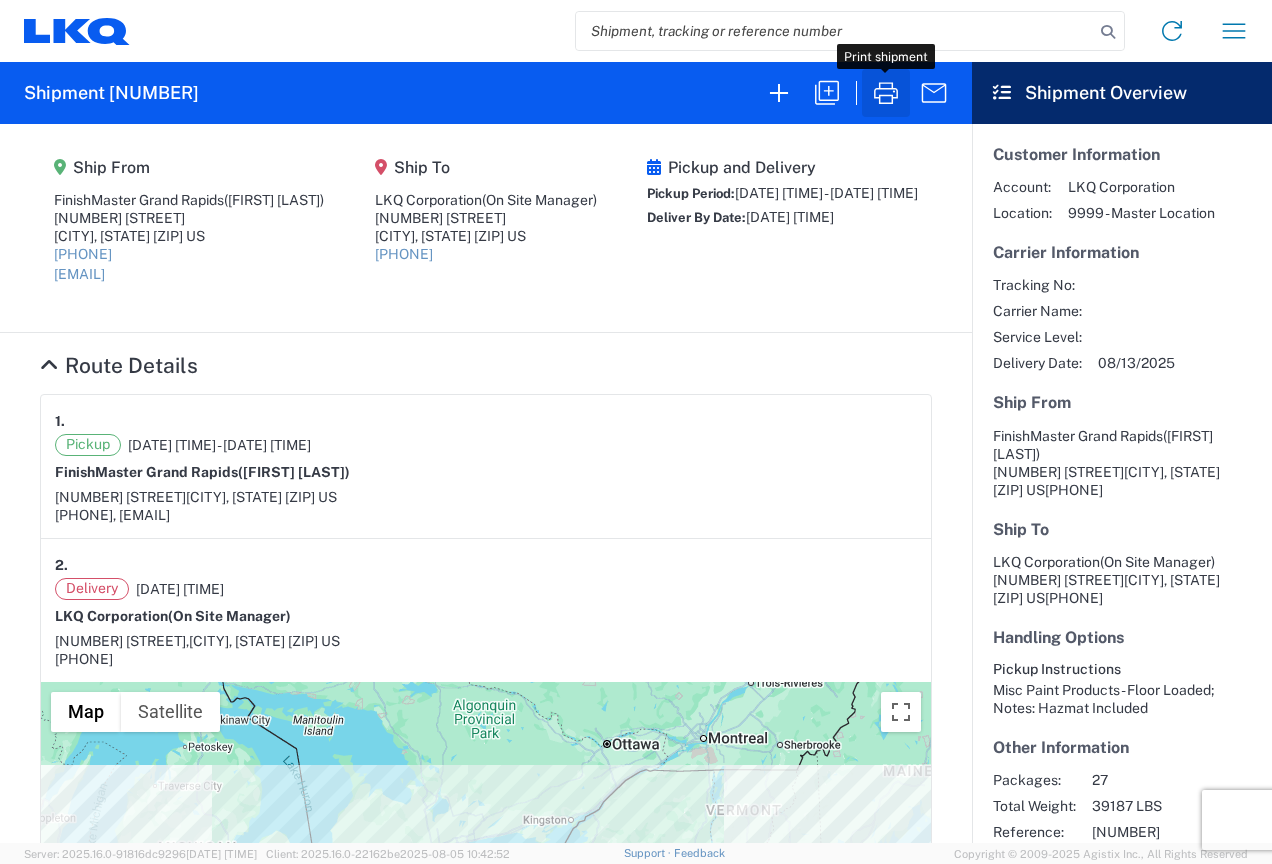 click 